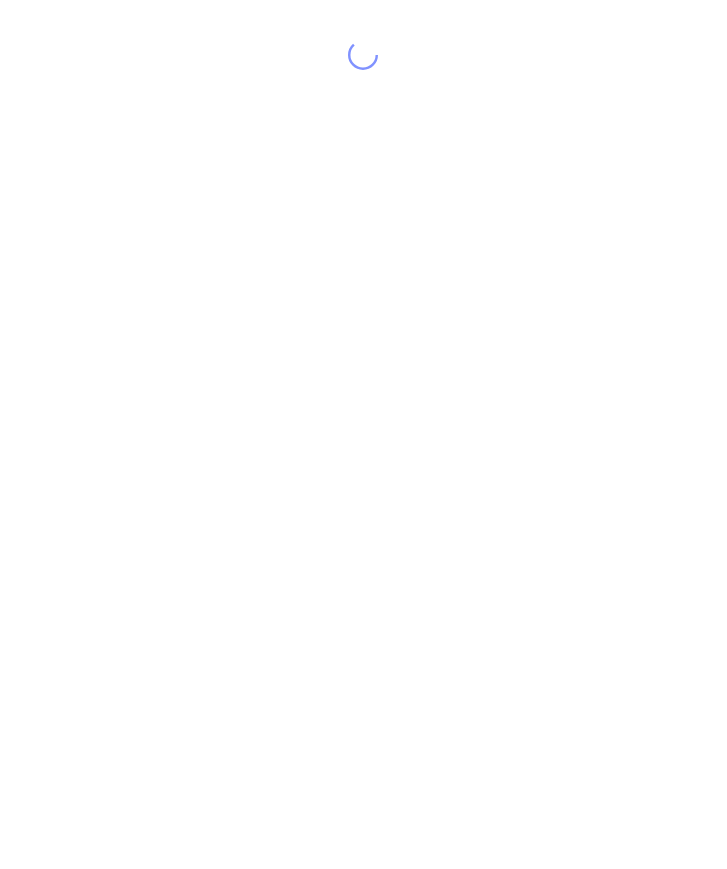 scroll, scrollTop: 0, scrollLeft: 0, axis: both 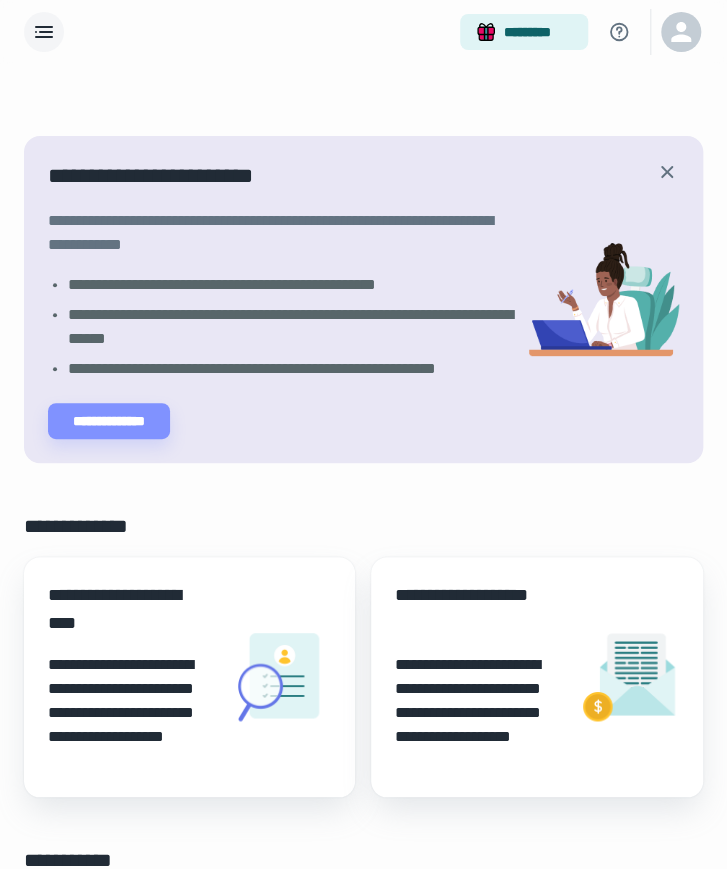 click 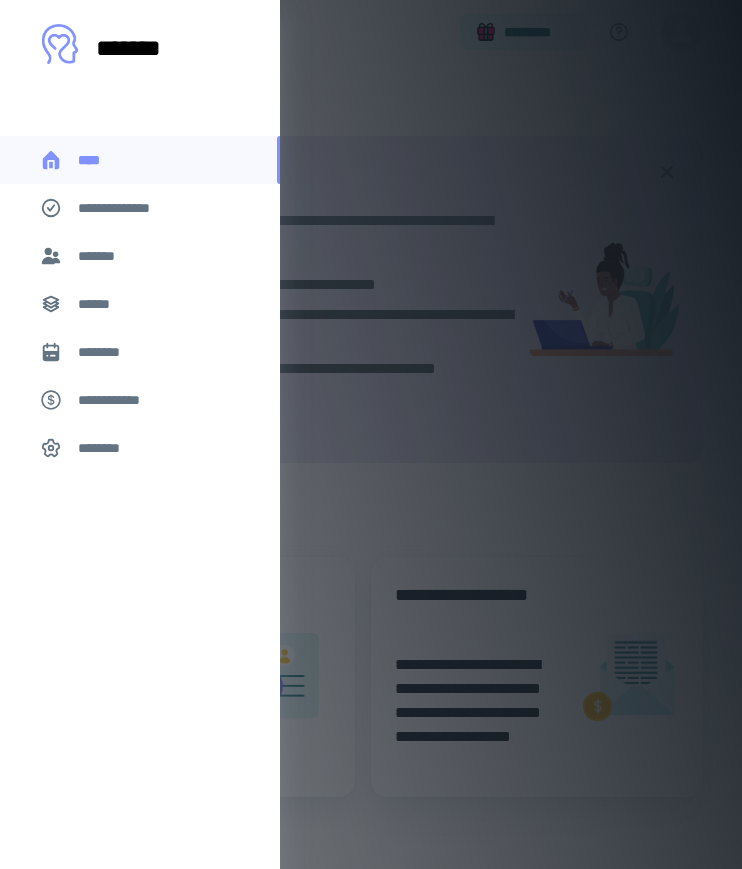 click on "*******" at bounding box center [140, 256] 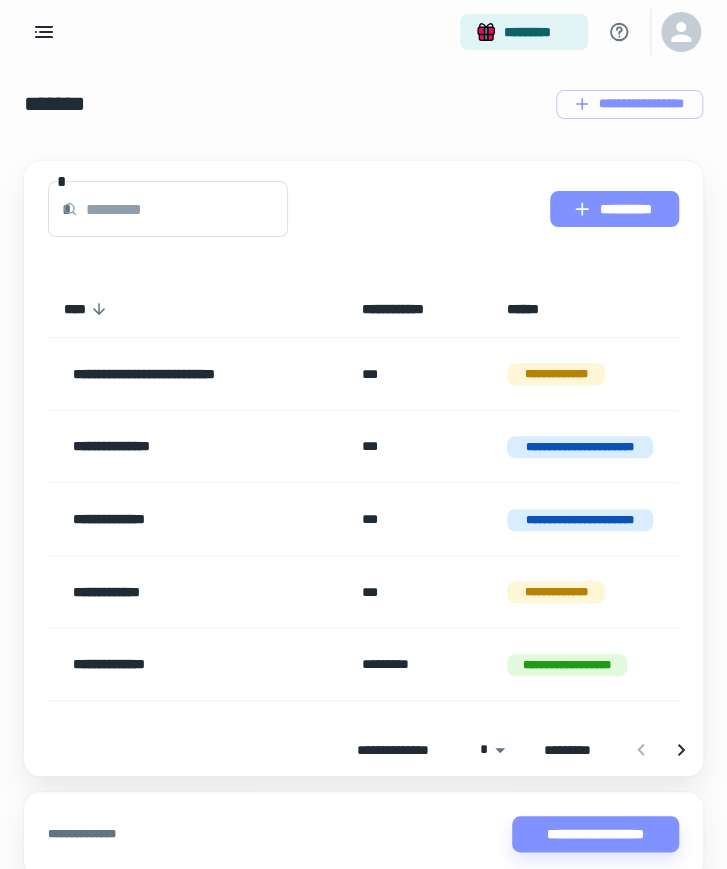 click on "**********" at bounding box center [614, 209] 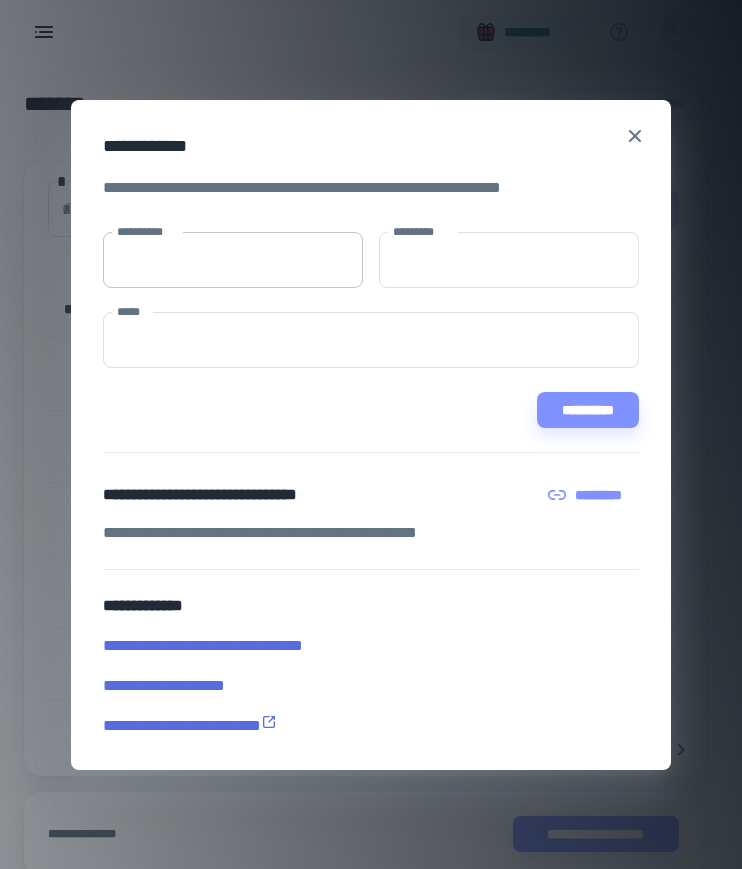 click on "**********" at bounding box center [233, 260] 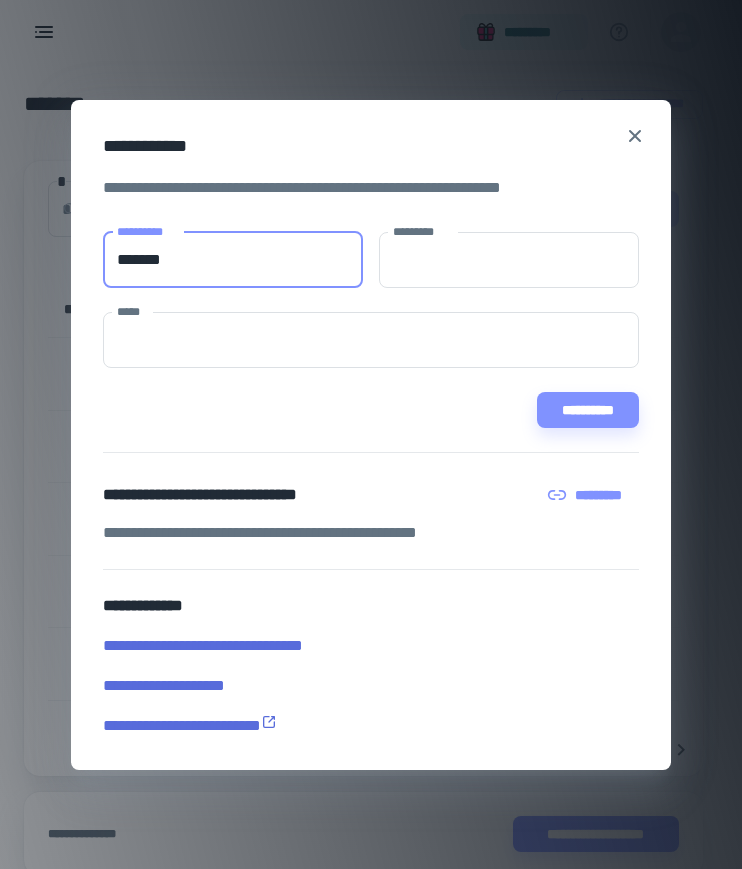 type on "*******" 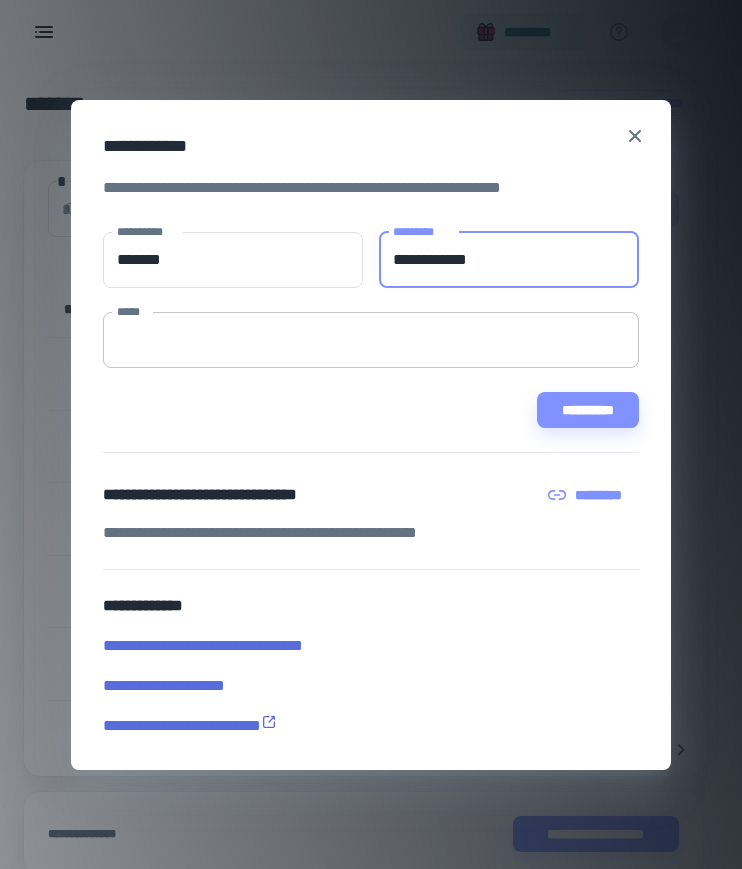 type on "**********" 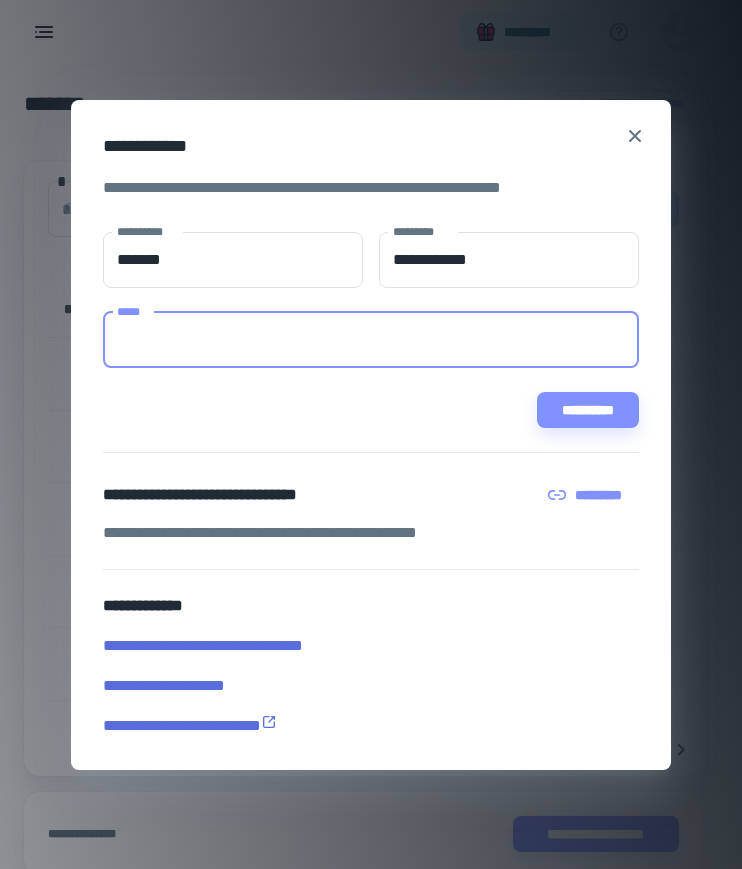 paste on "[PASSPORT_NUMBER]" 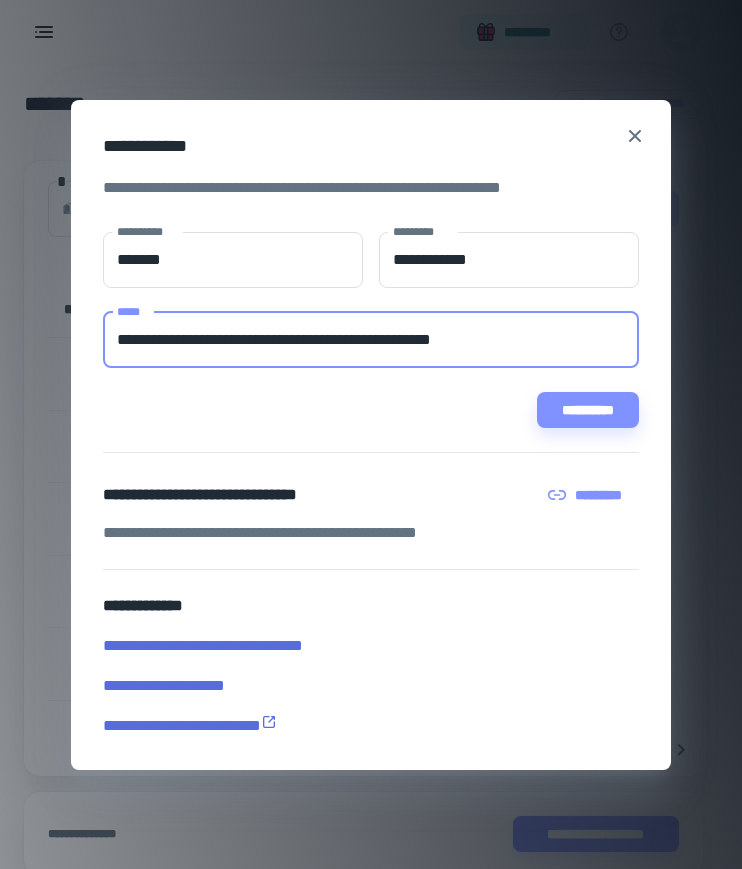 click on "[PASSPORT_NUMBER]" at bounding box center [371, 340] 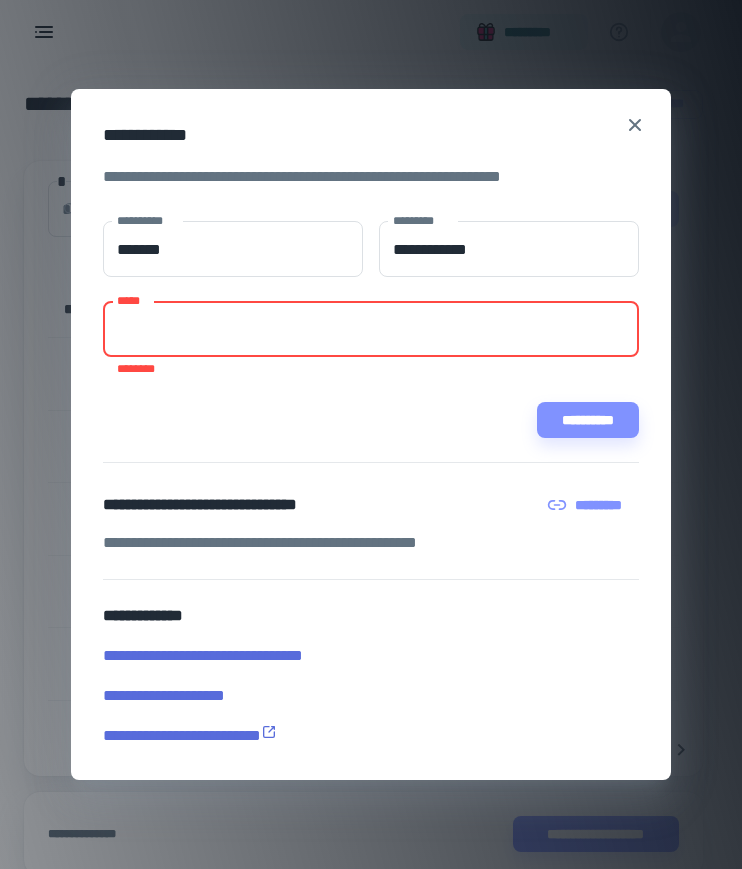 paste on "**********" 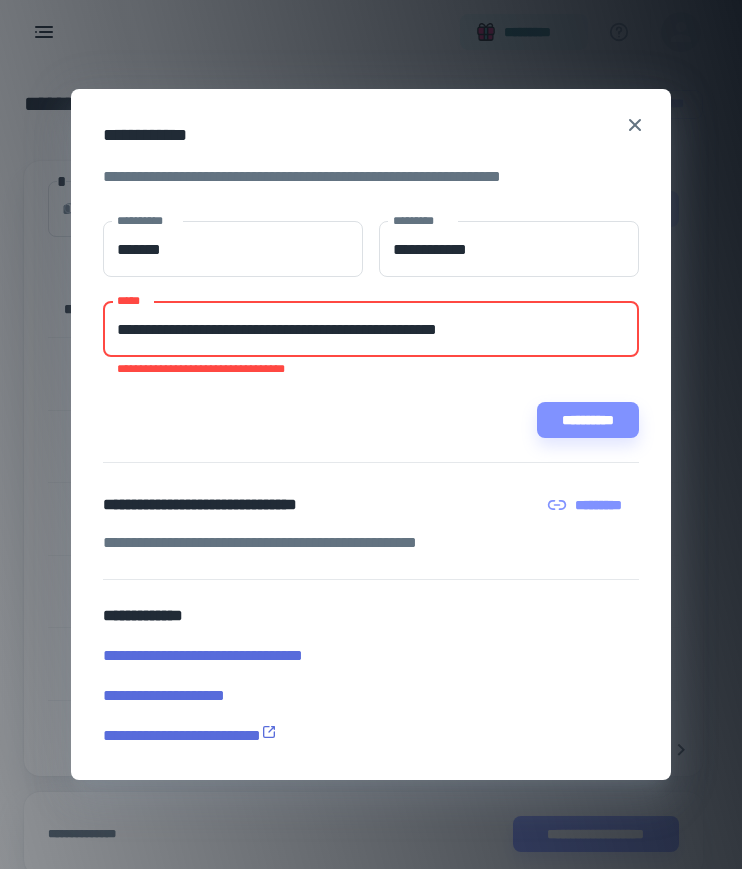 drag, startPoint x: 299, startPoint y: 335, endPoint x: 14, endPoint y: 345, distance: 285.17538 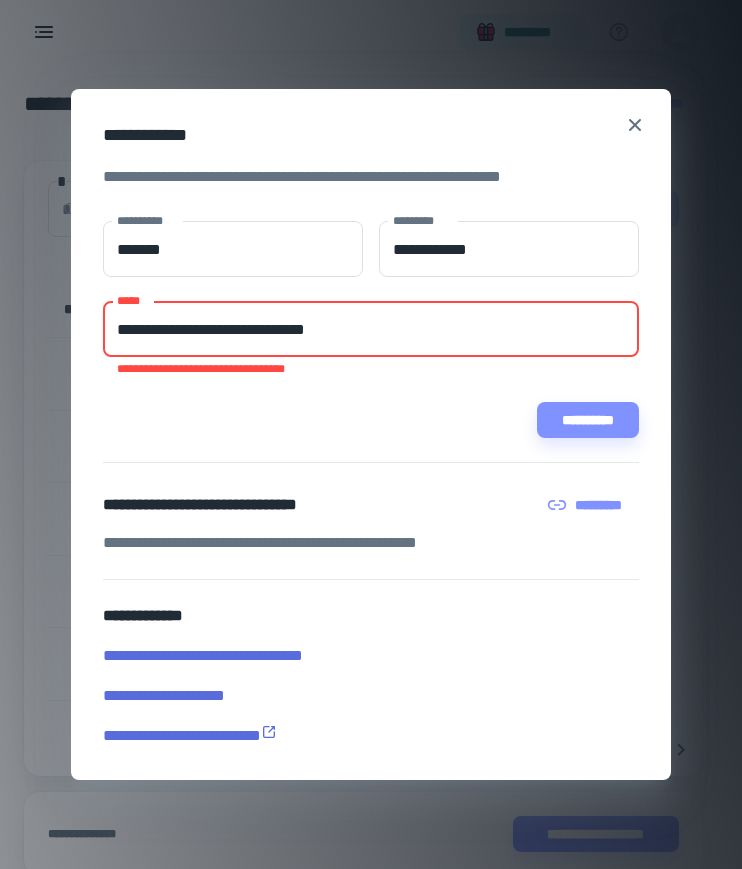 type on "**********" 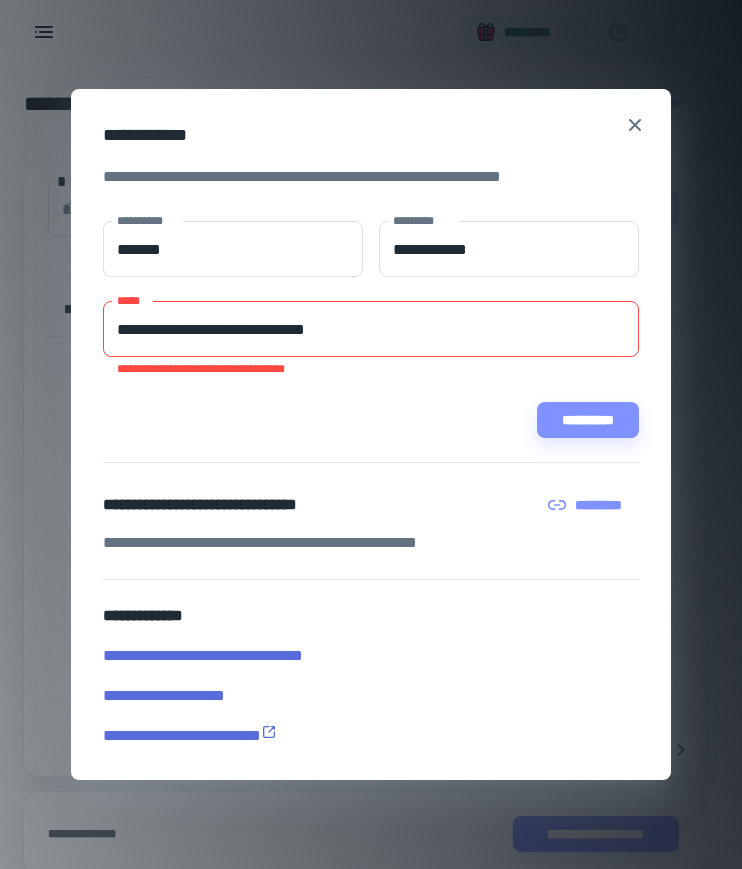 click on "**********" at bounding box center [371, 434] 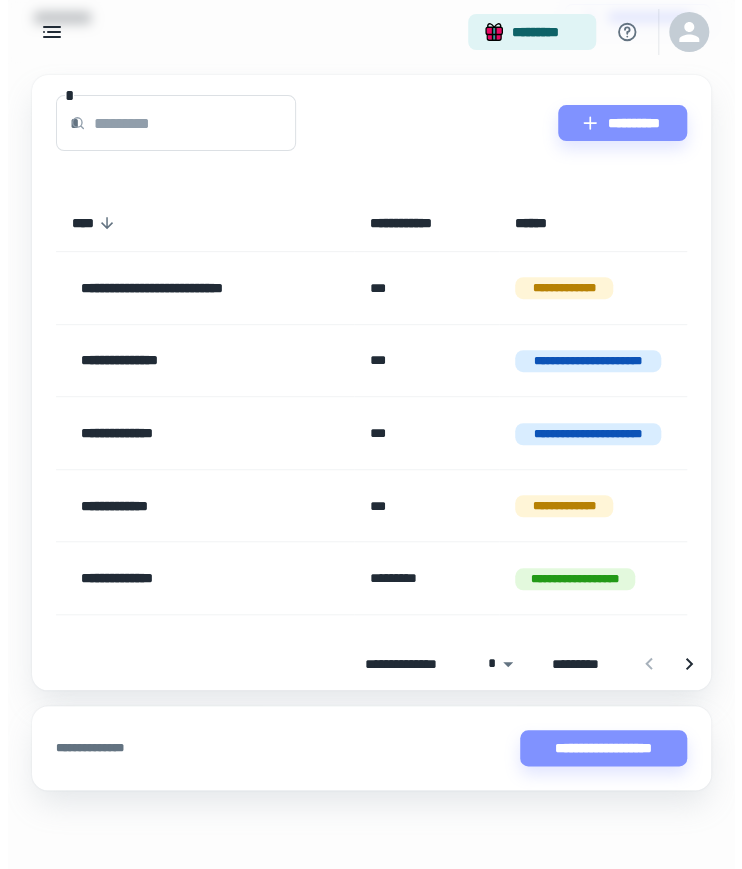 scroll, scrollTop: 0, scrollLeft: 0, axis: both 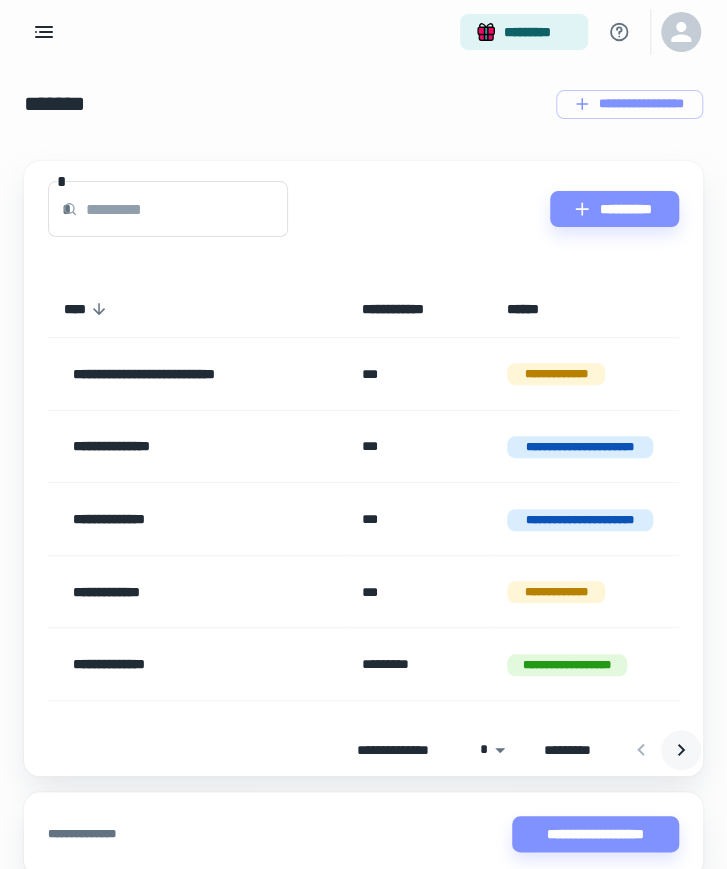 click 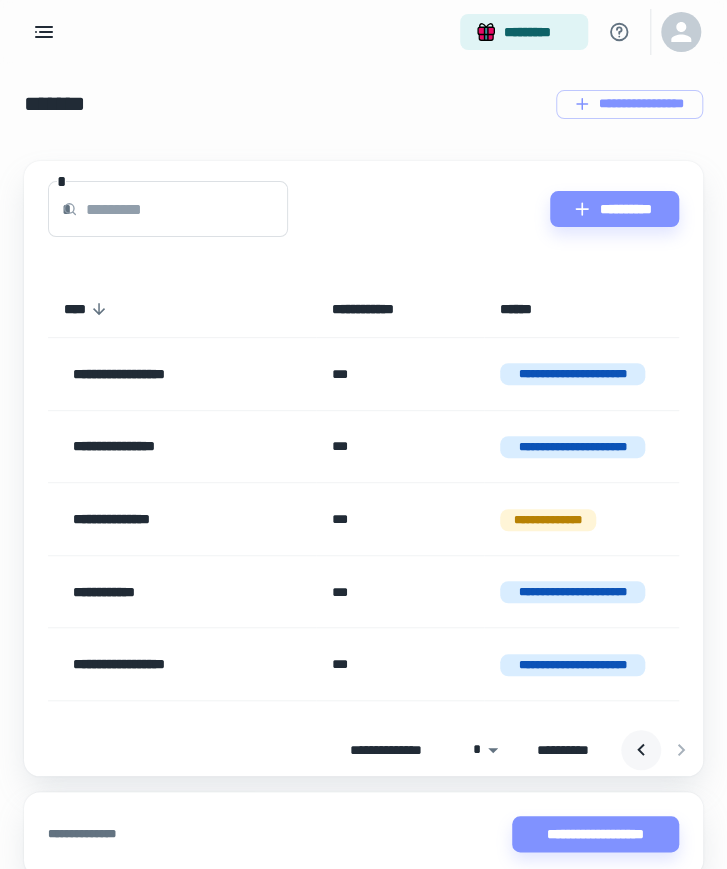 click 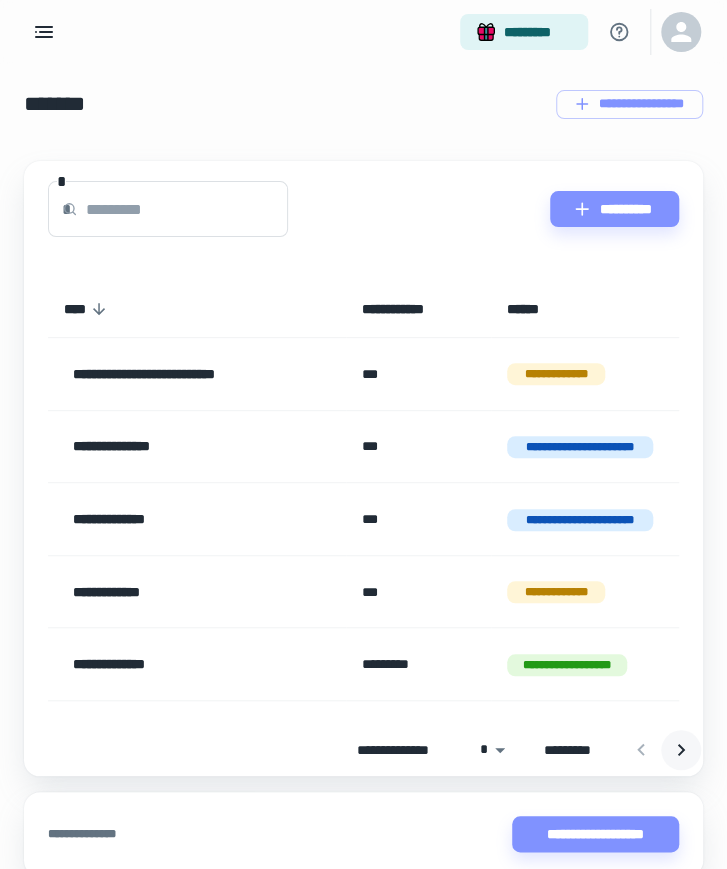click 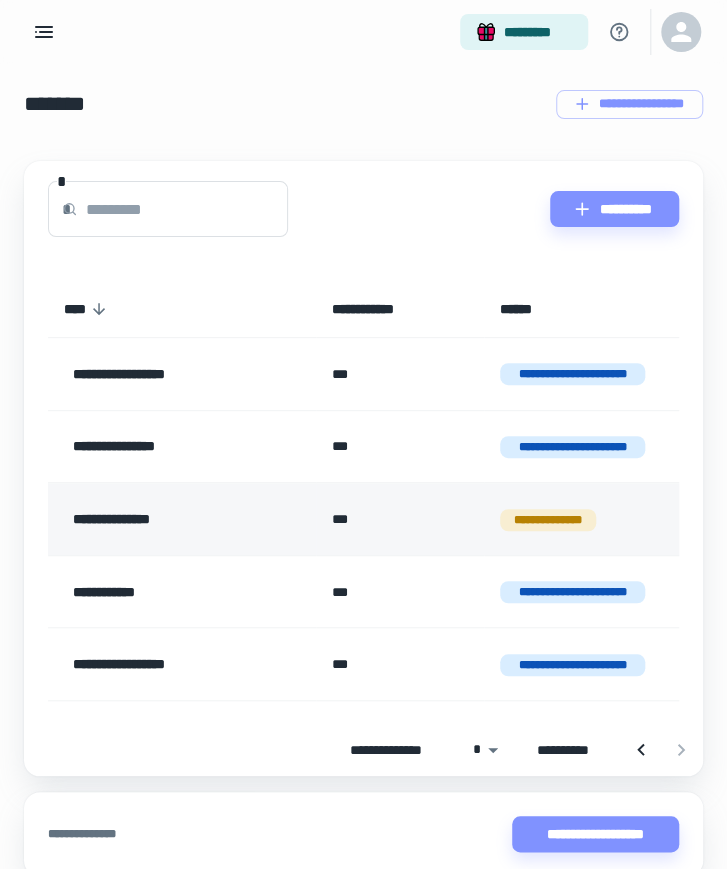 click on "**********" at bounding box center (581, 519) 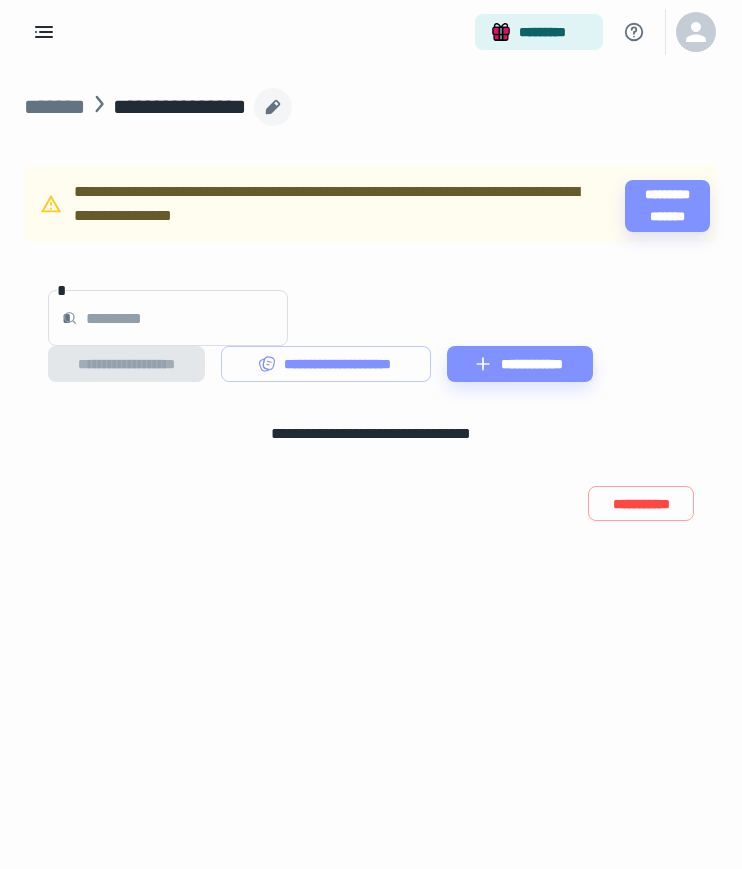 click at bounding box center [273, 107] 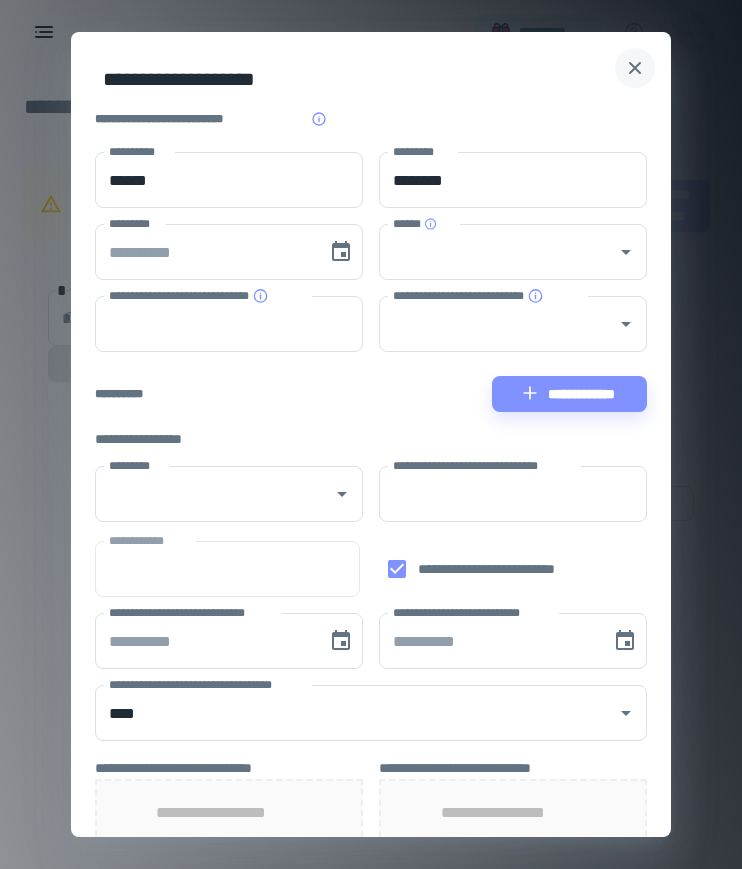 click 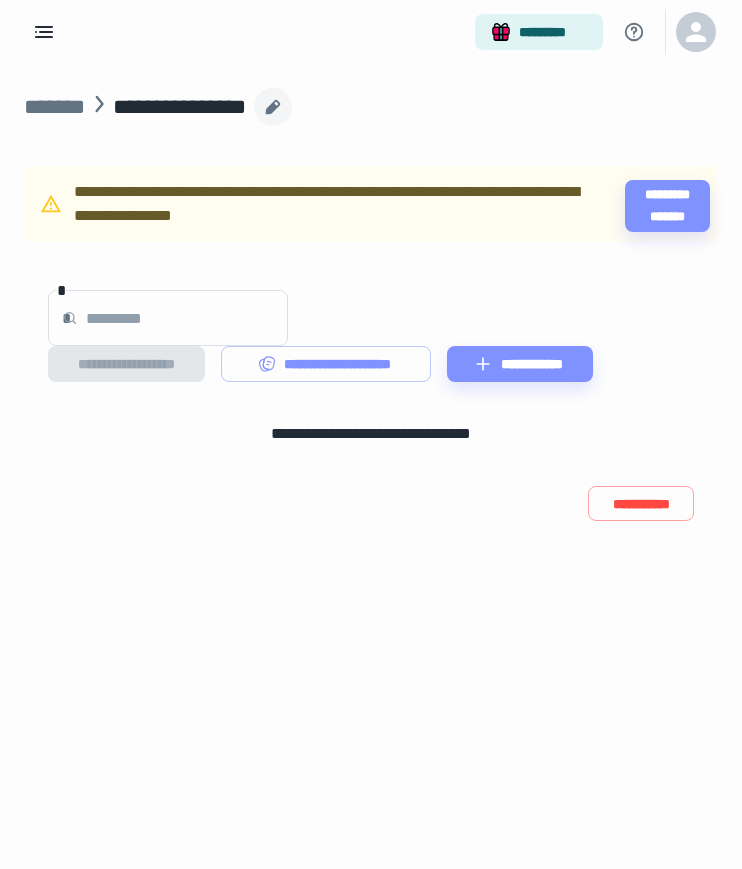 click 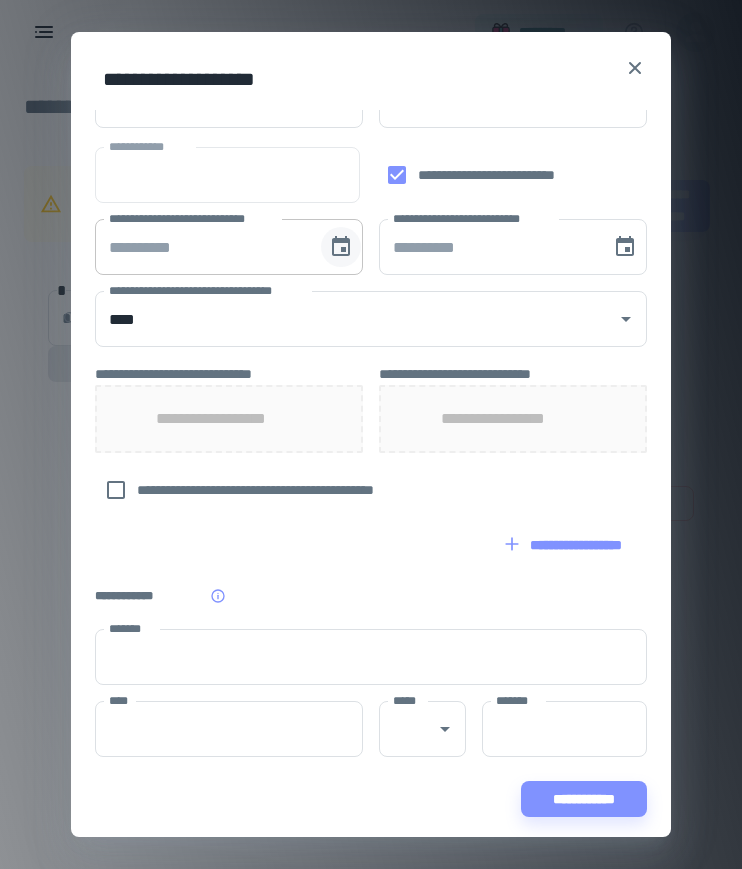 scroll, scrollTop: 0, scrollLeft: 0, axis: both 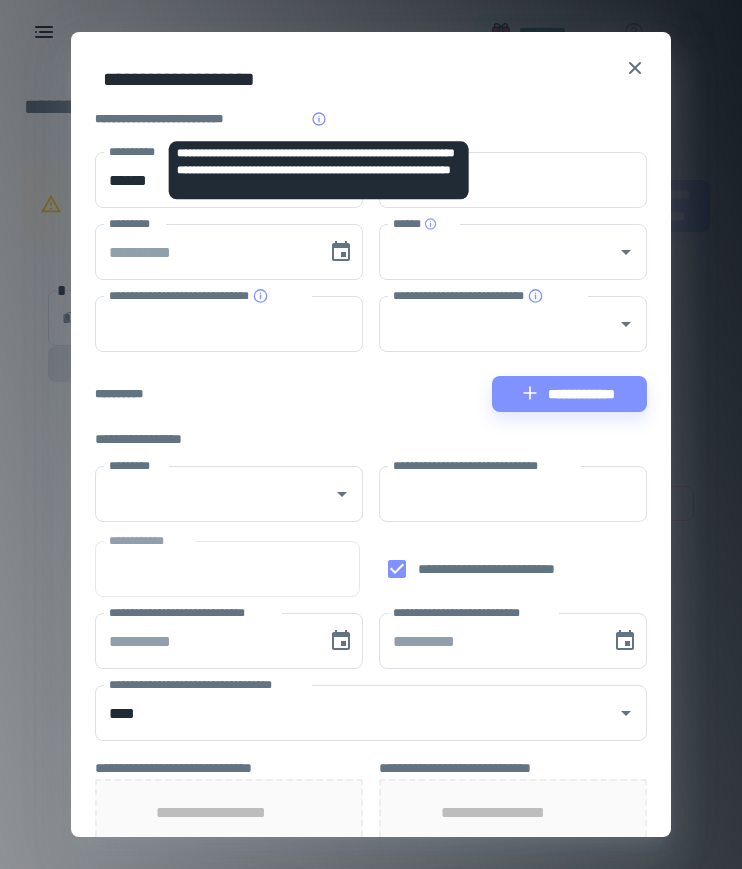 click 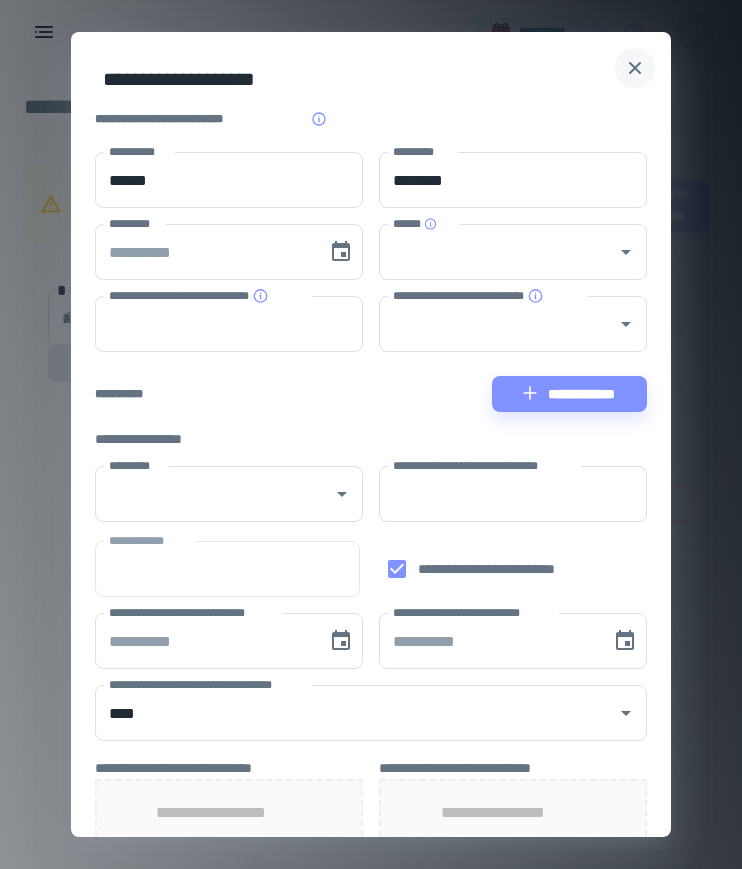 click 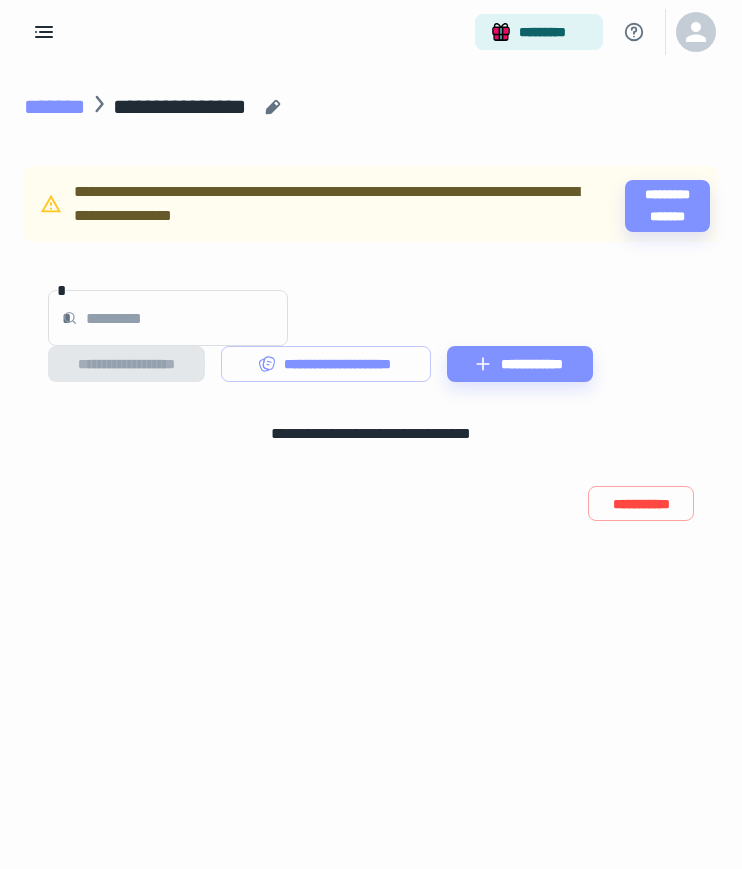 click on "*******" at bounding box center [54, 107] 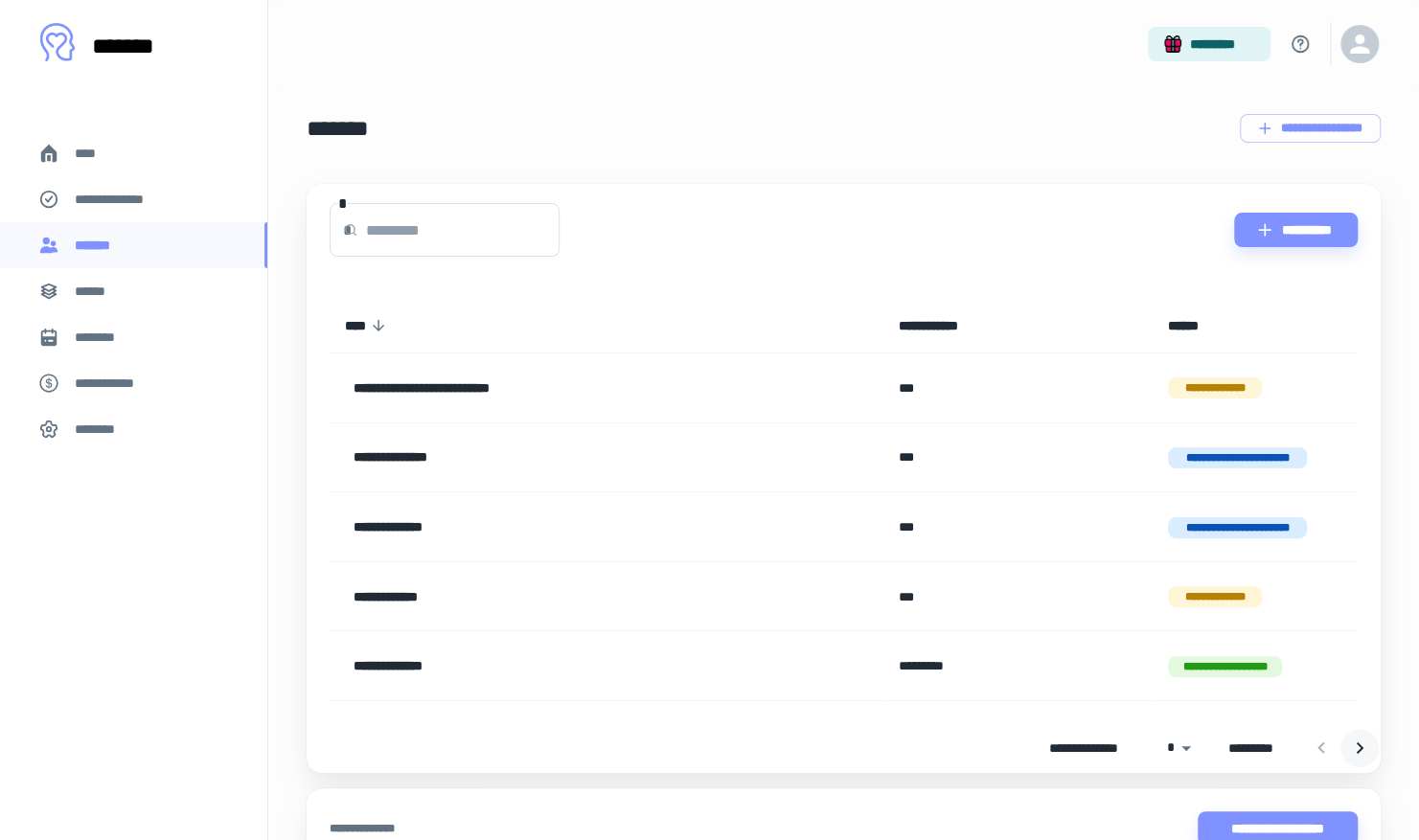 click 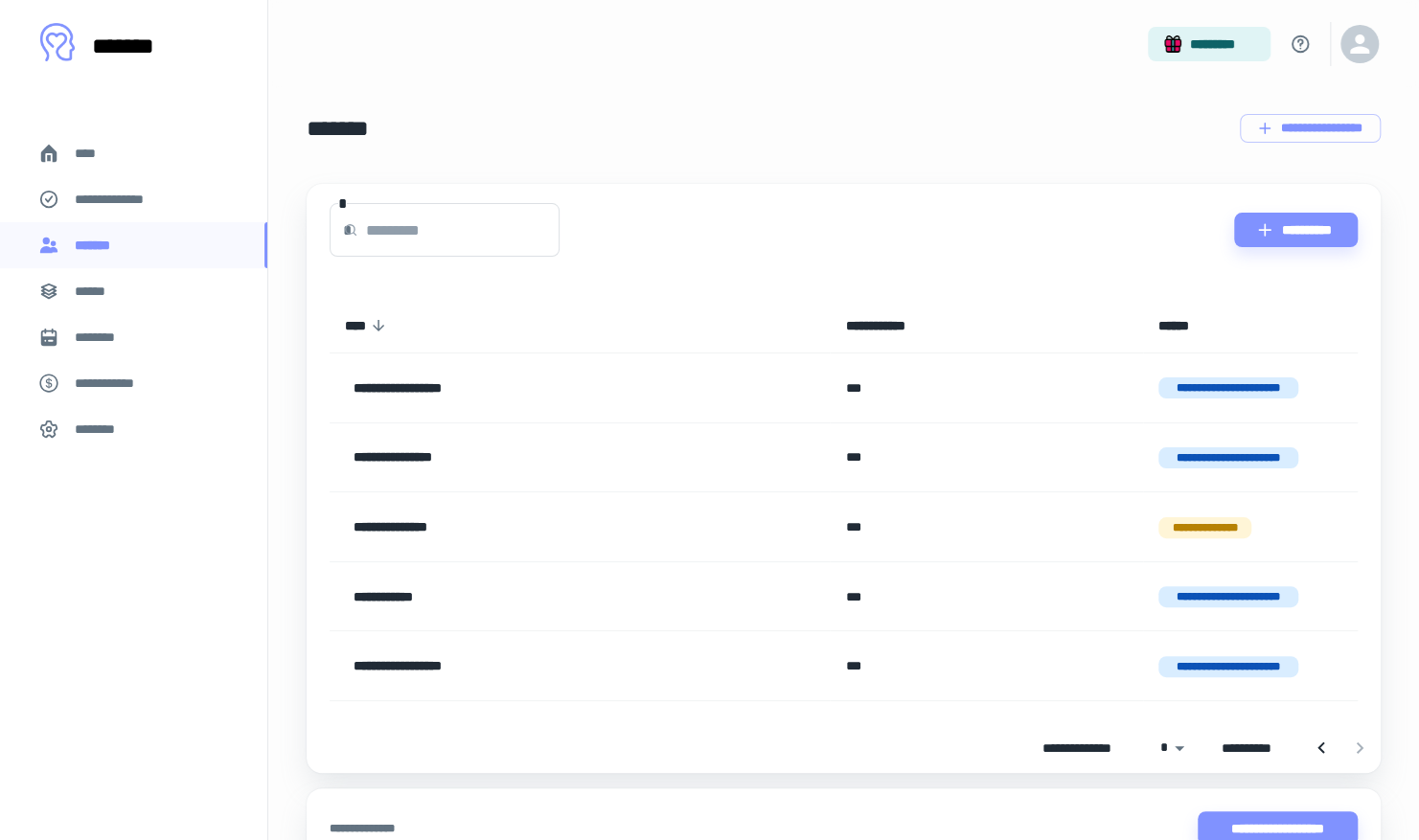 drag, startPoint x: 1202, startPoint y: 542, endPoint x: 1027, endPoint y: 536, distance: 175.10283 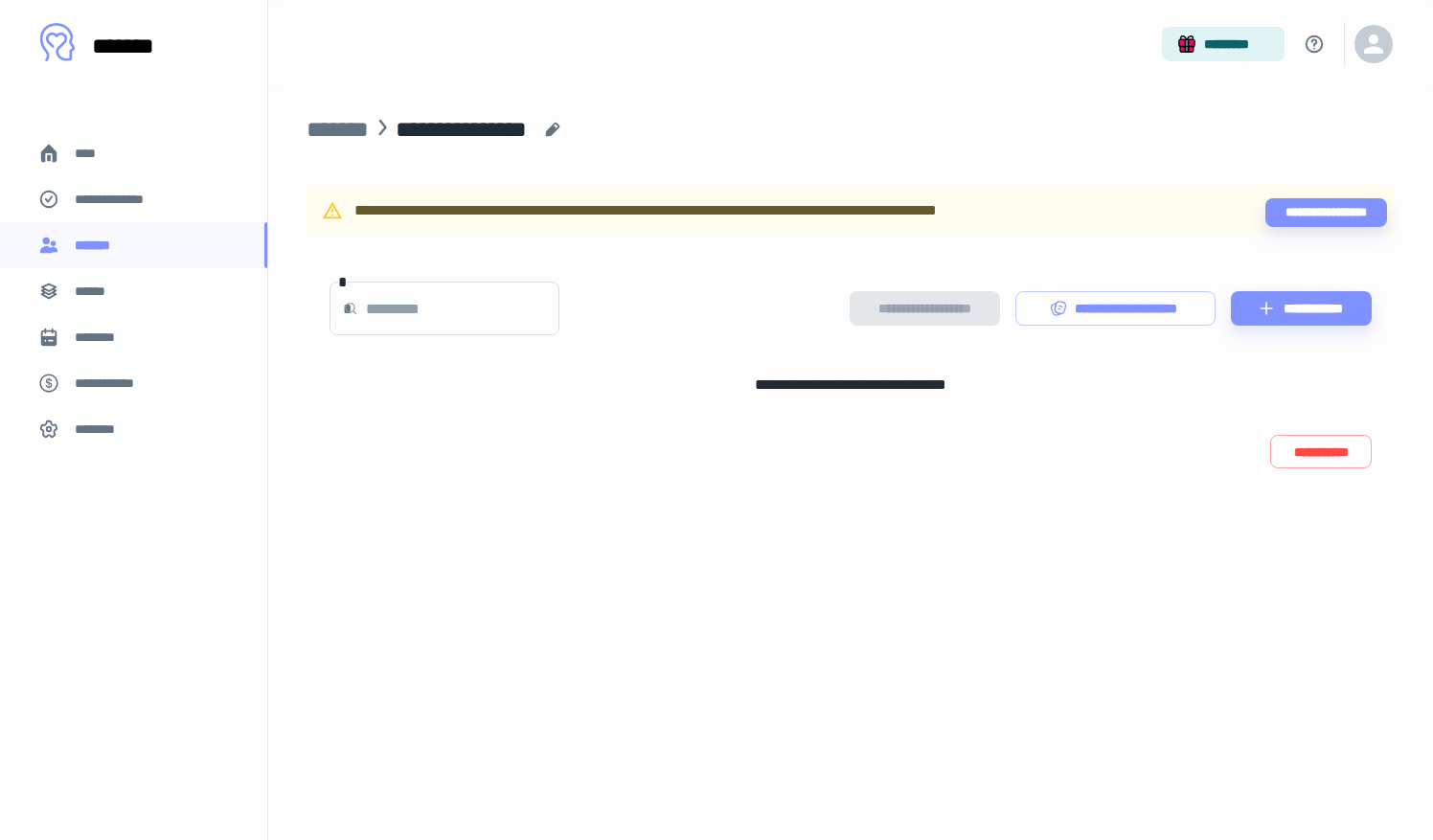 click on "****" at bounding box center [93, 153] 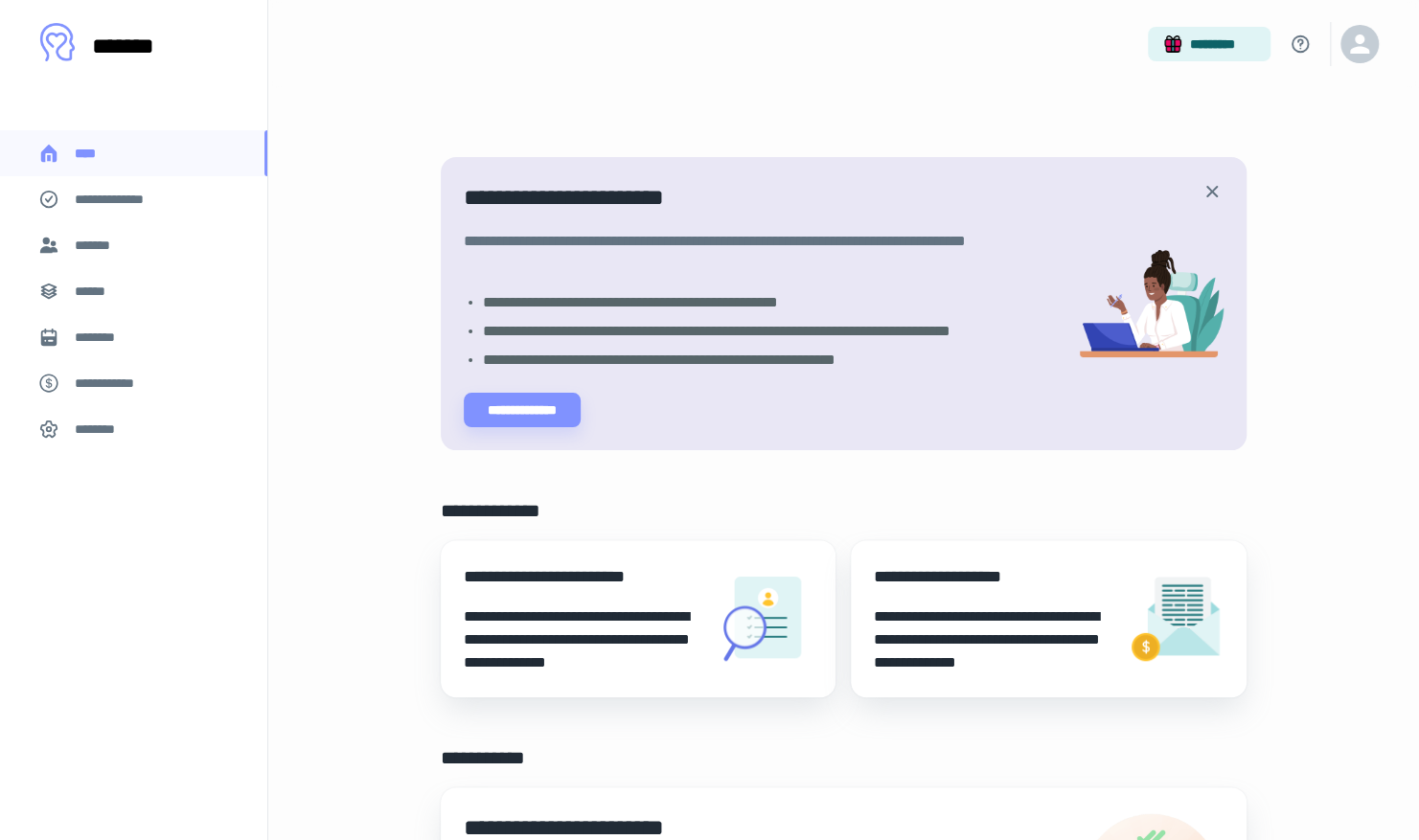 click on "*******" at bounding box center (96, 245) 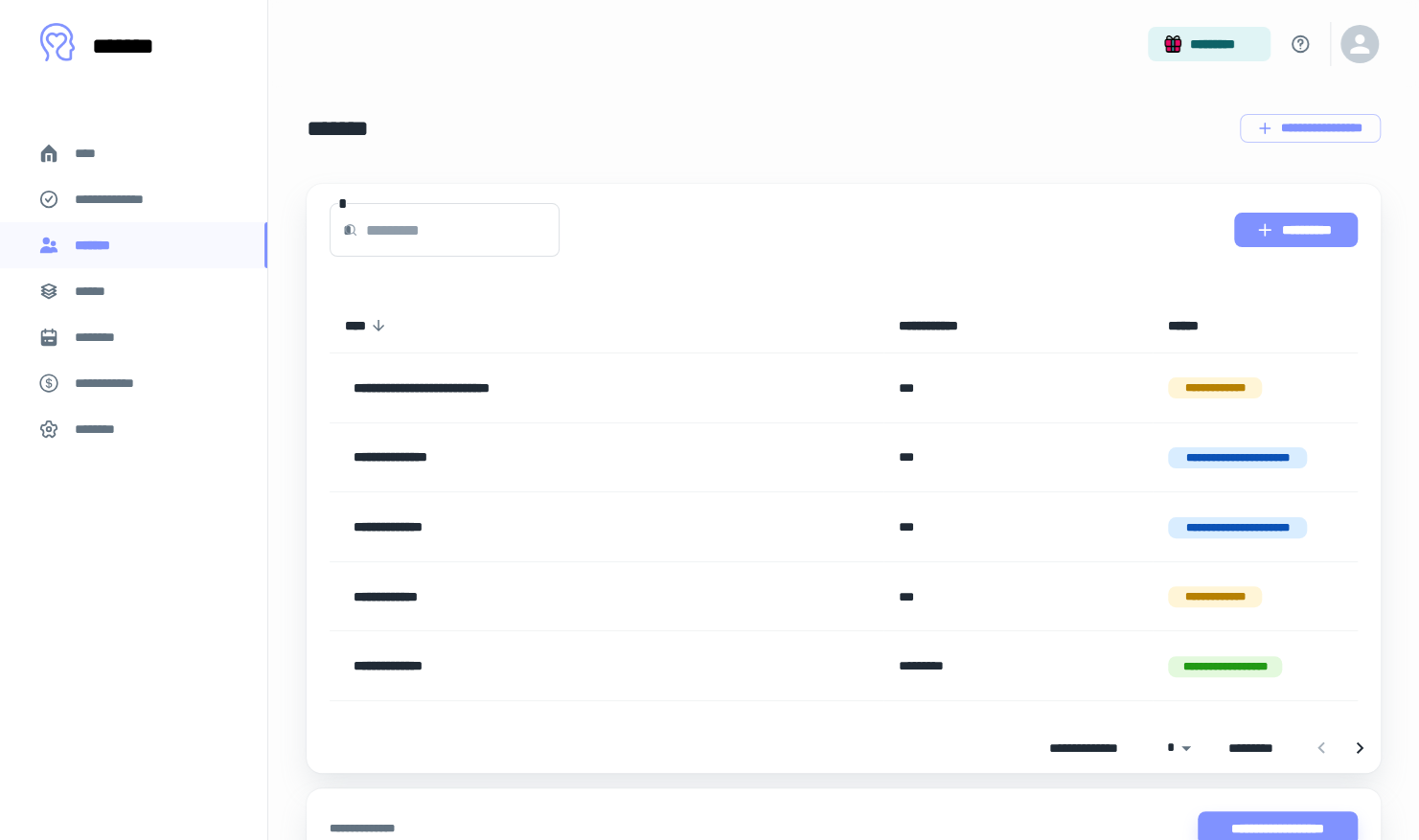 click on "**********" at bounding box center (1295, 230) 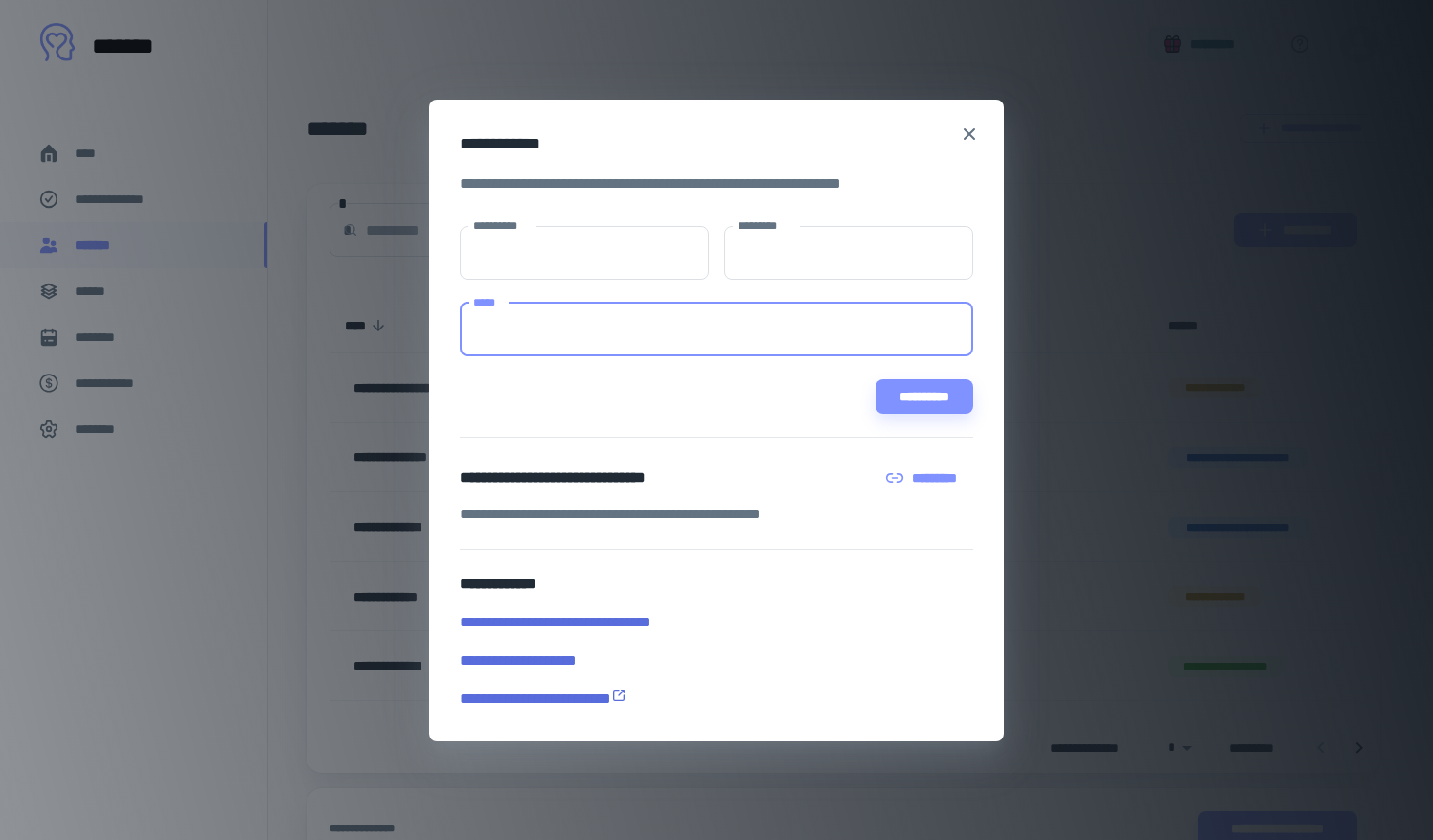 click on "*****" at bounding box center (716, 329) 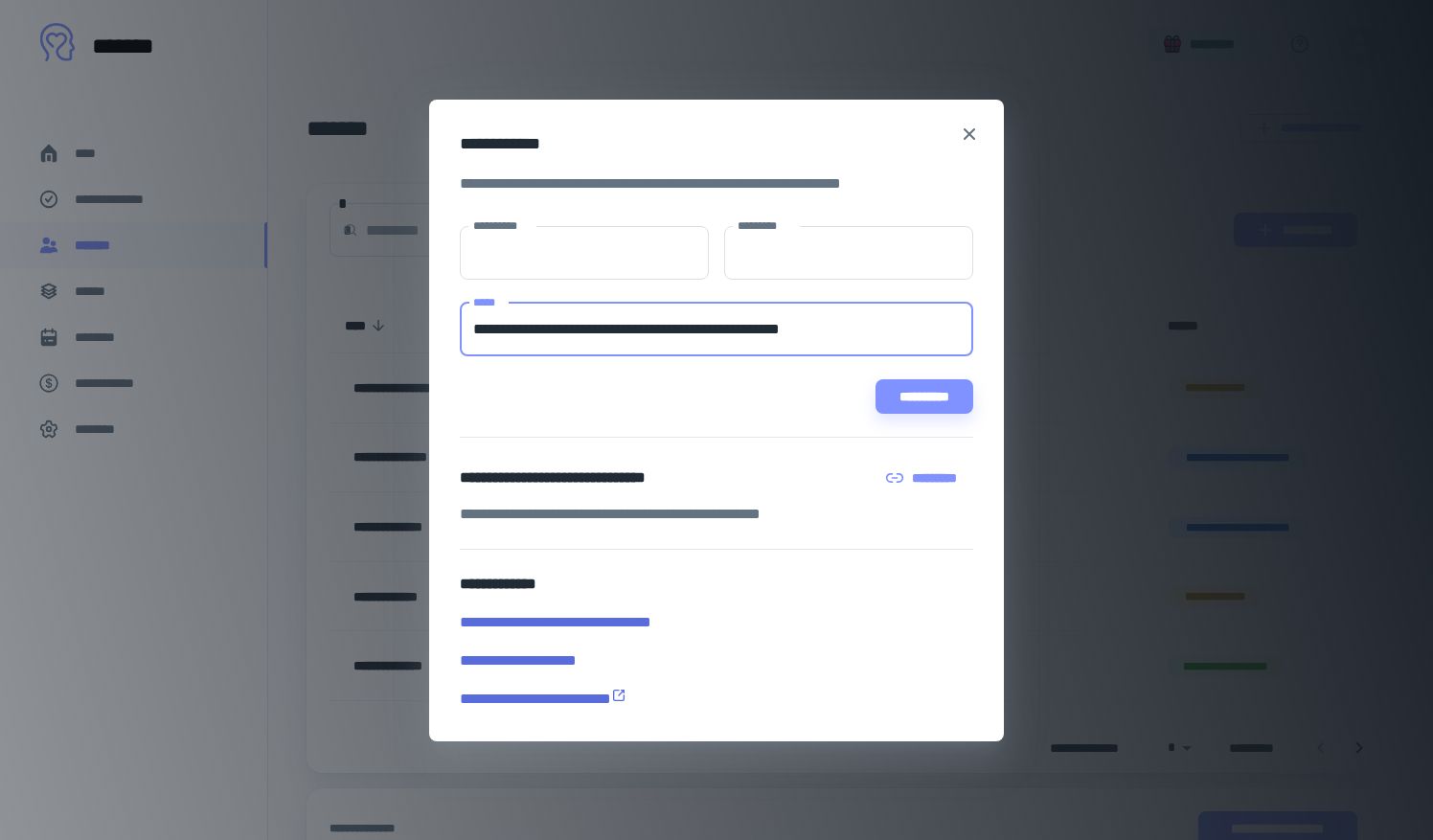 drag, startPoint x: 529, startPoint y: 329, endPoint x: 466, endPoint y: 324, distance: 63.1981 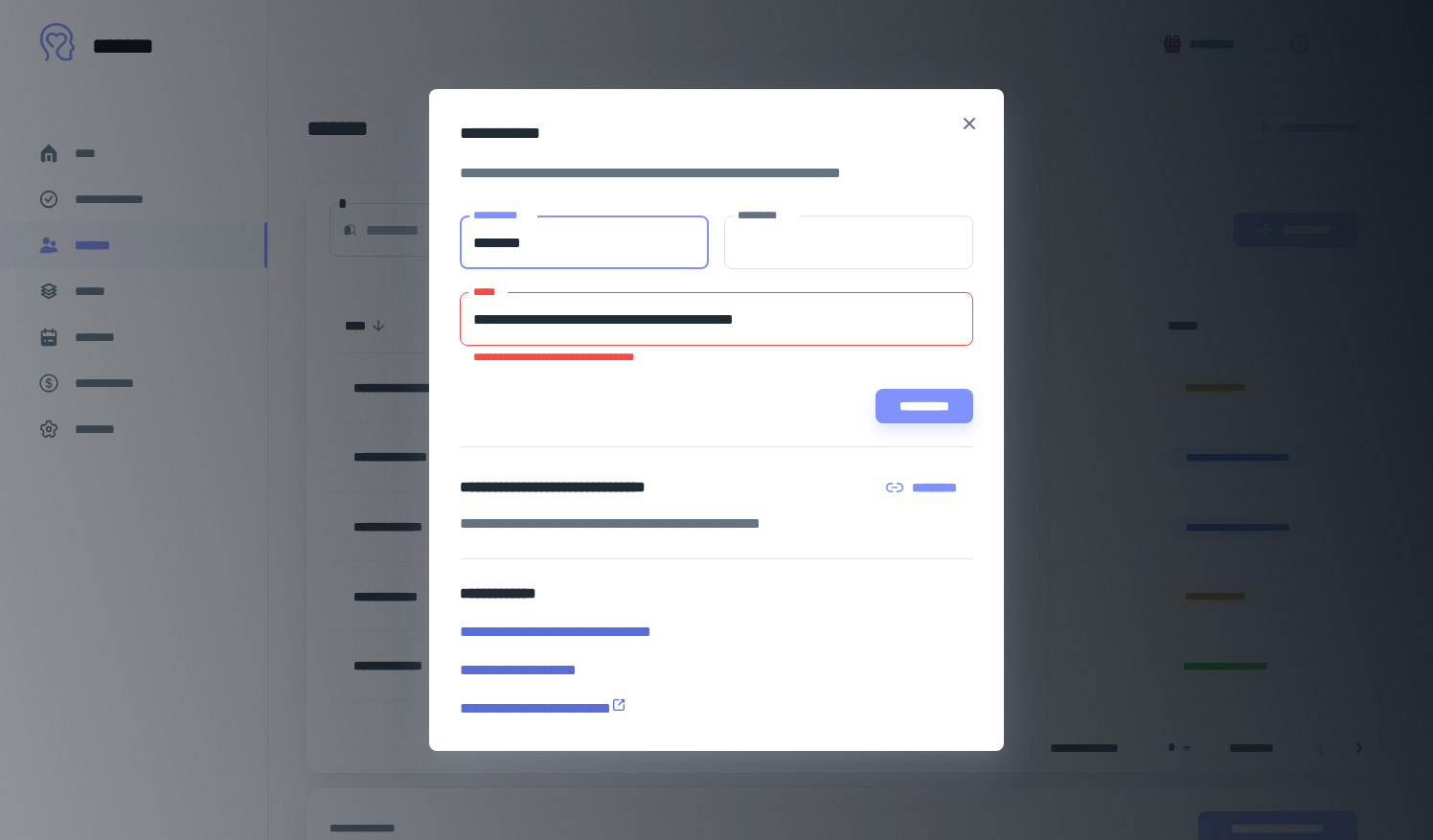 type on "*******" 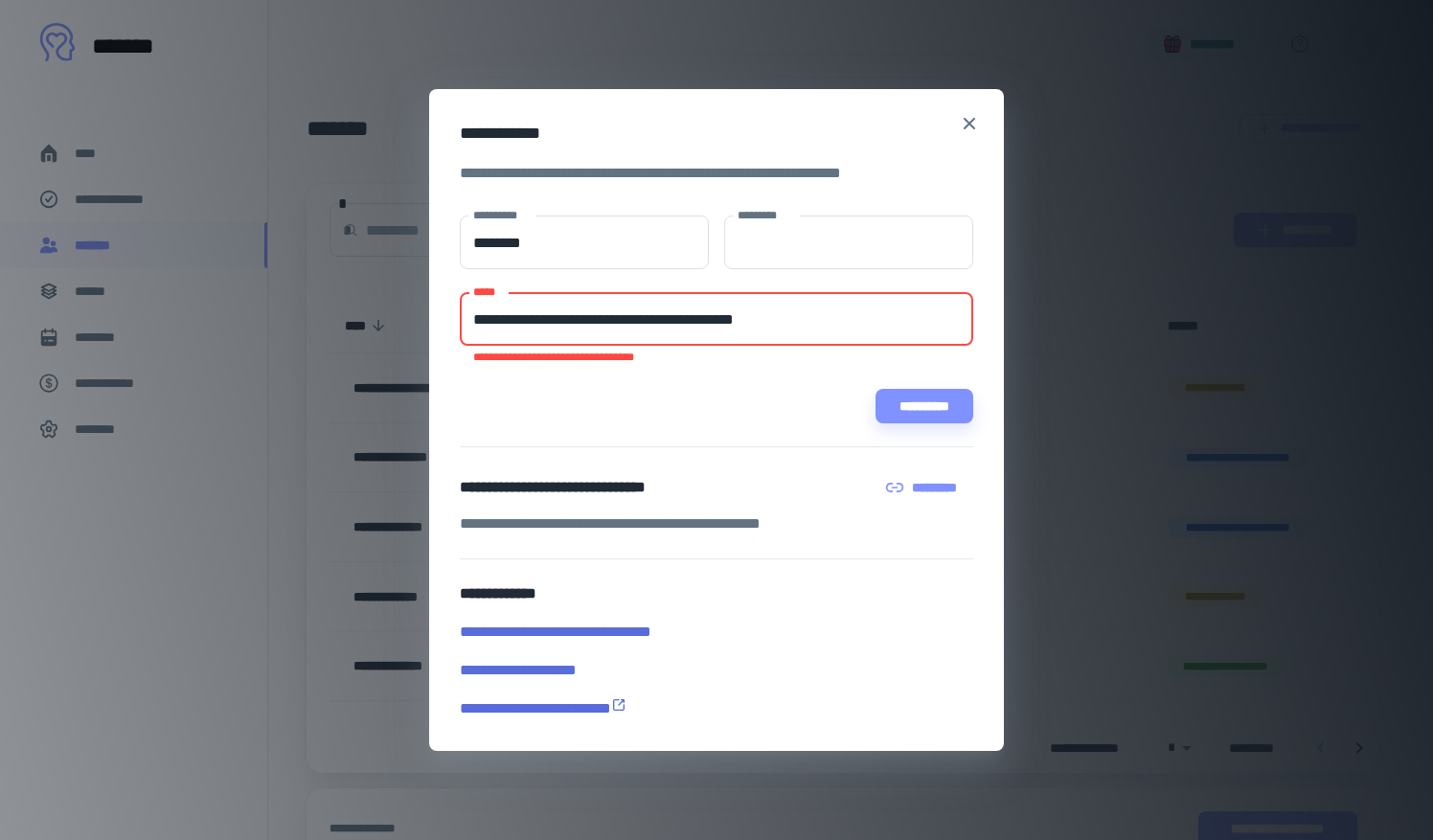 drag, startPoint x: 578, startPoint y: 321, endPoint x: 462, endPoint y: 308, distance: 116.72618 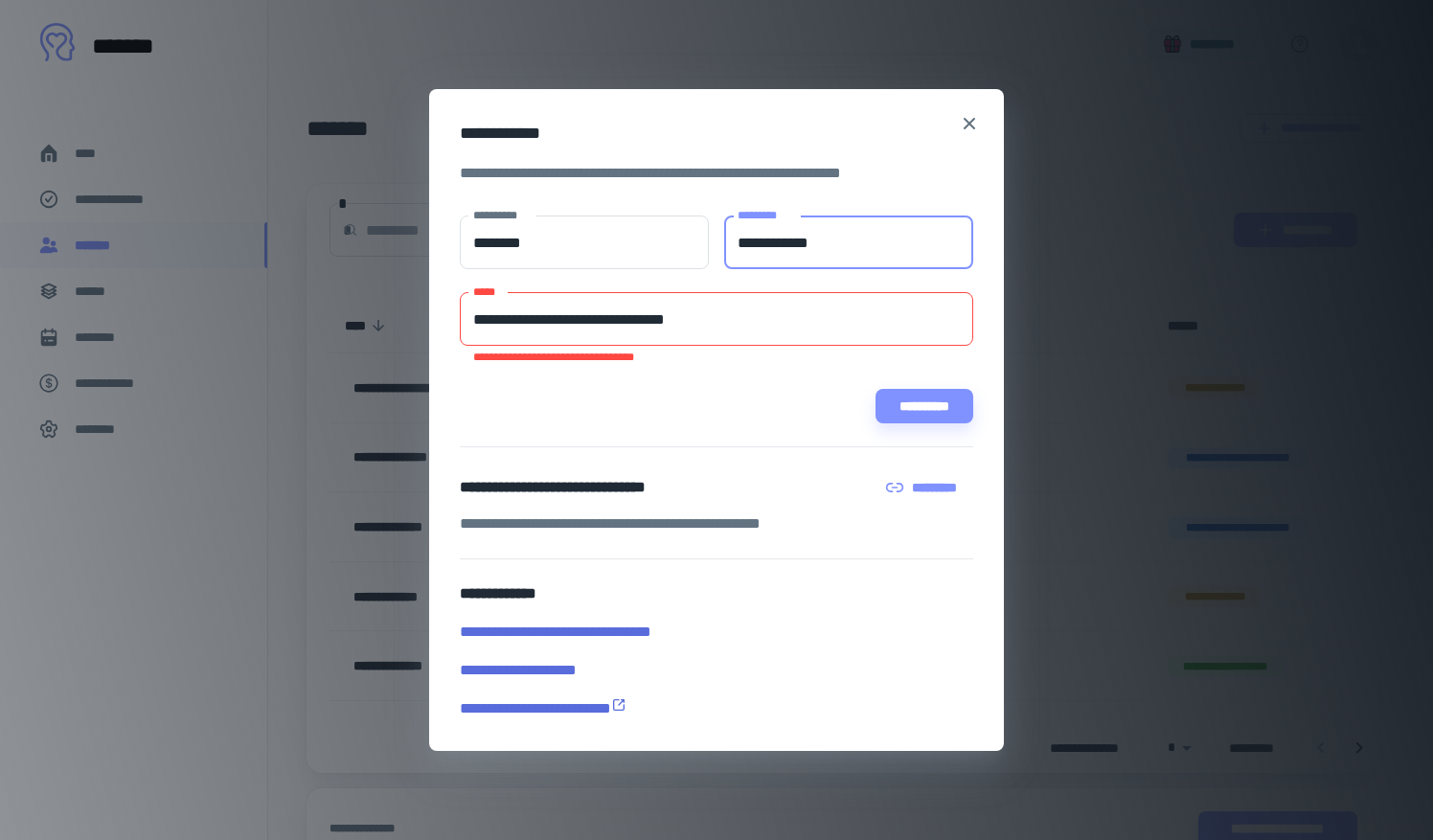 type on "**********" 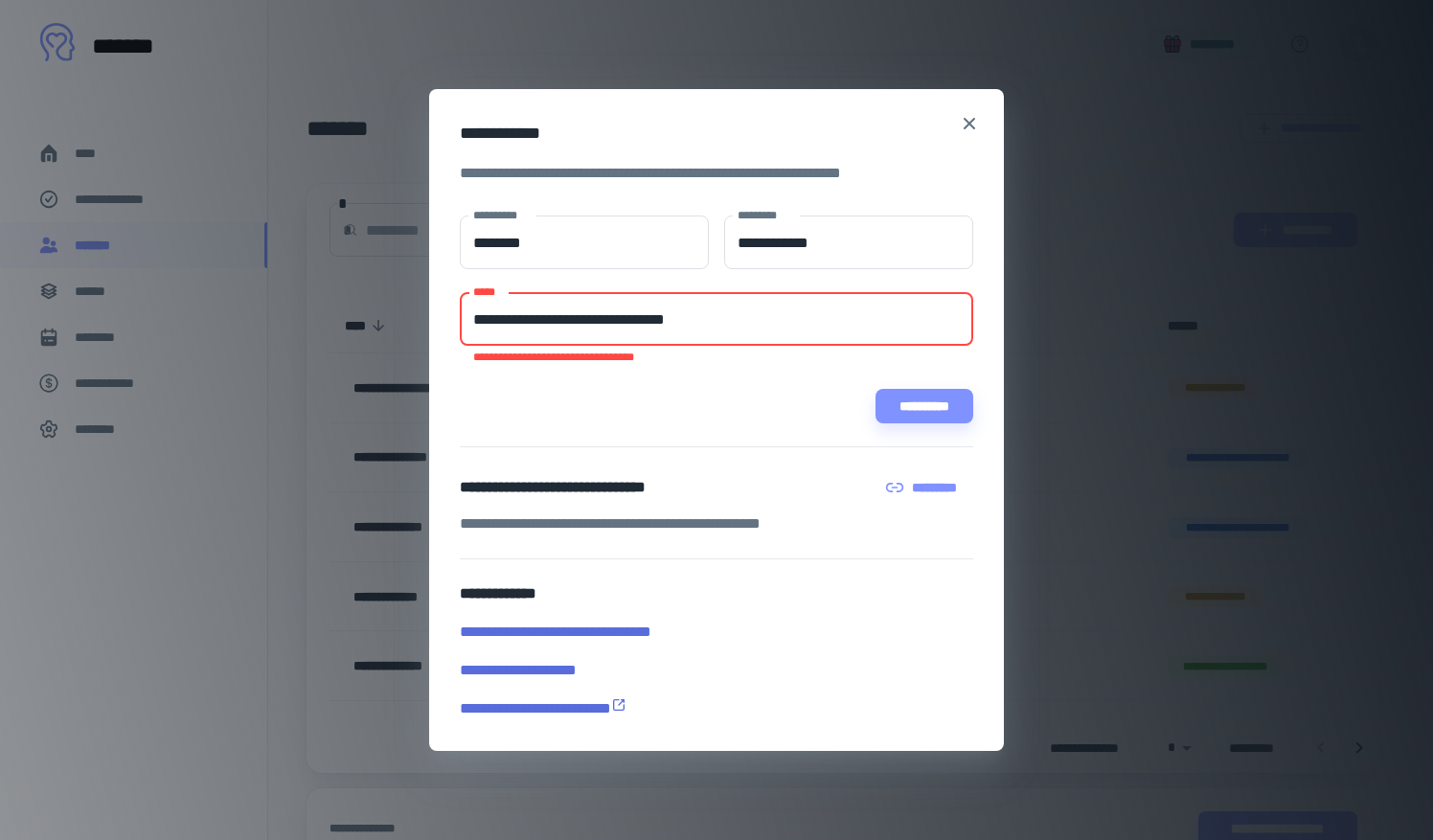 click on "**********" at bounding box center [716, 319] 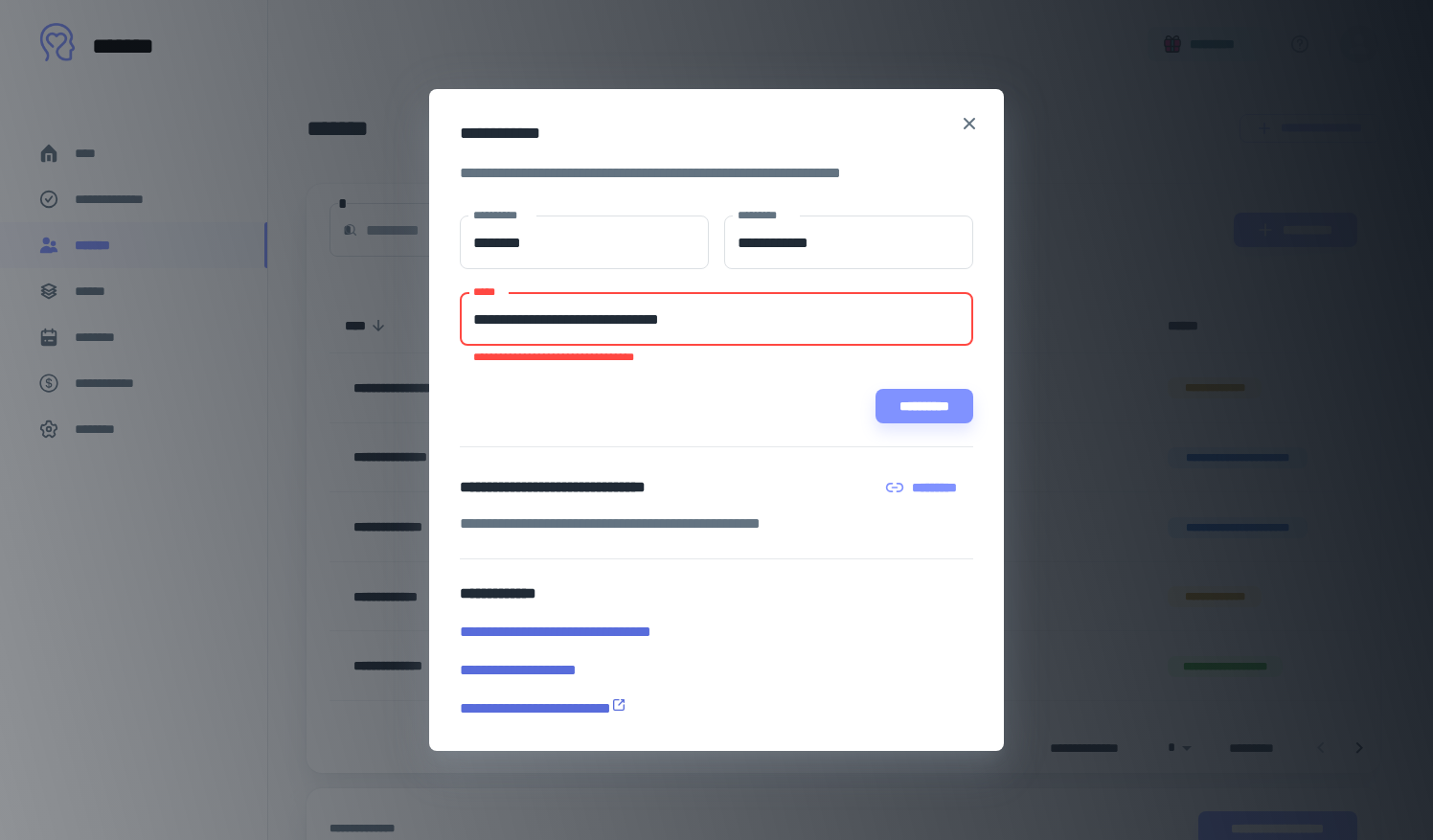 click on "**********" at bounding box center (716, 319) 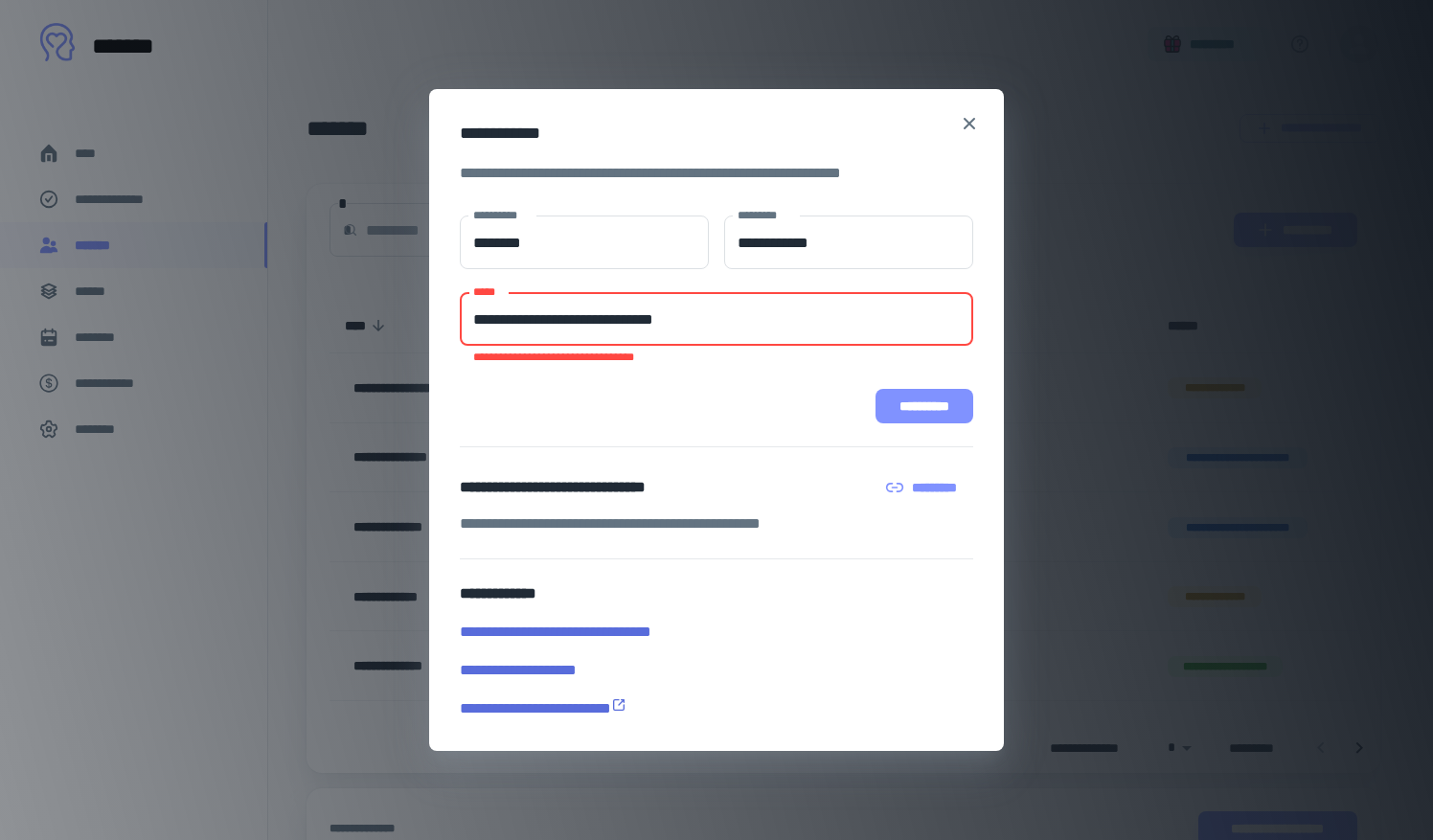 type on "**********" 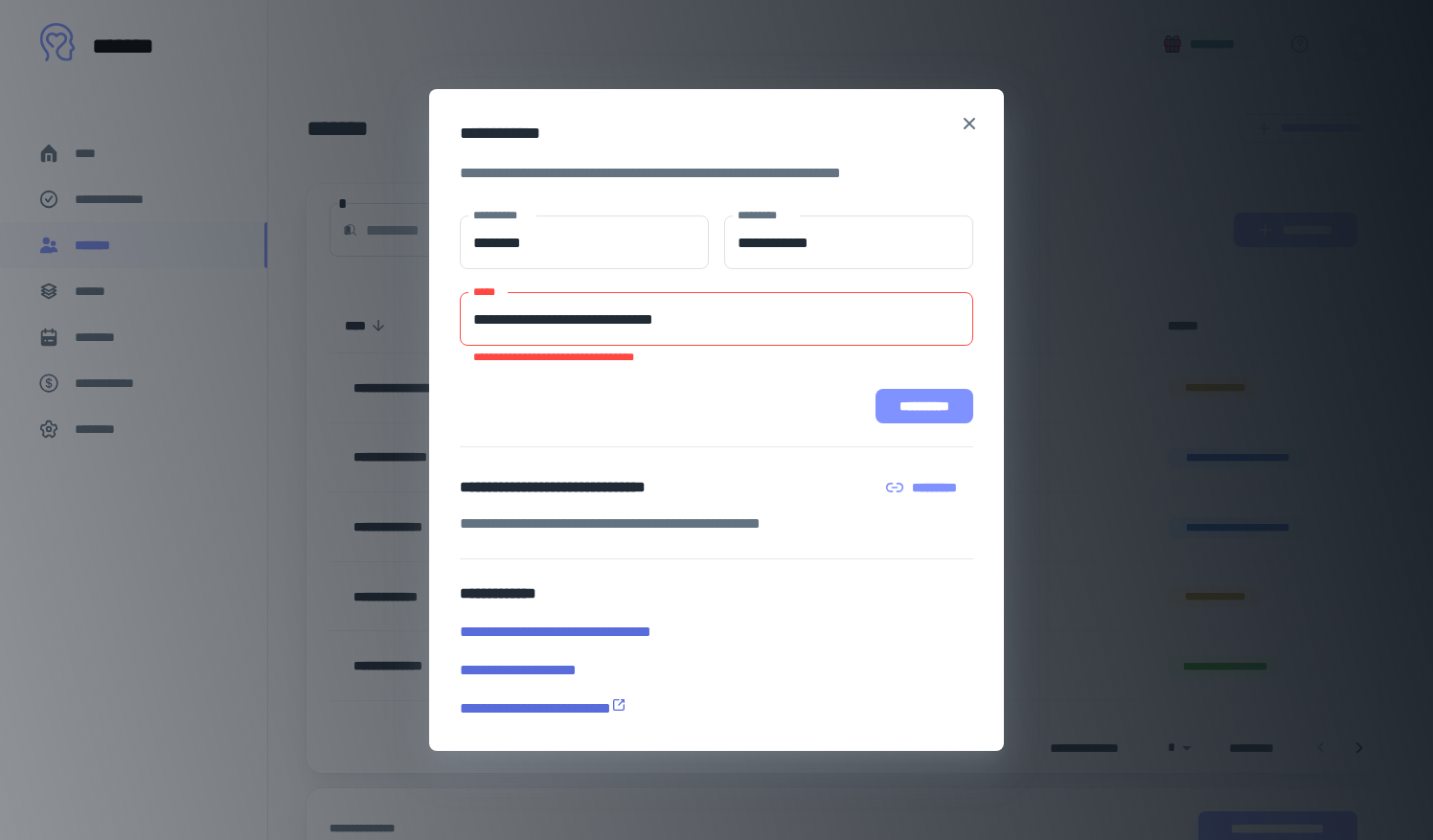 click on "**********" at bounding box center (924, 406) 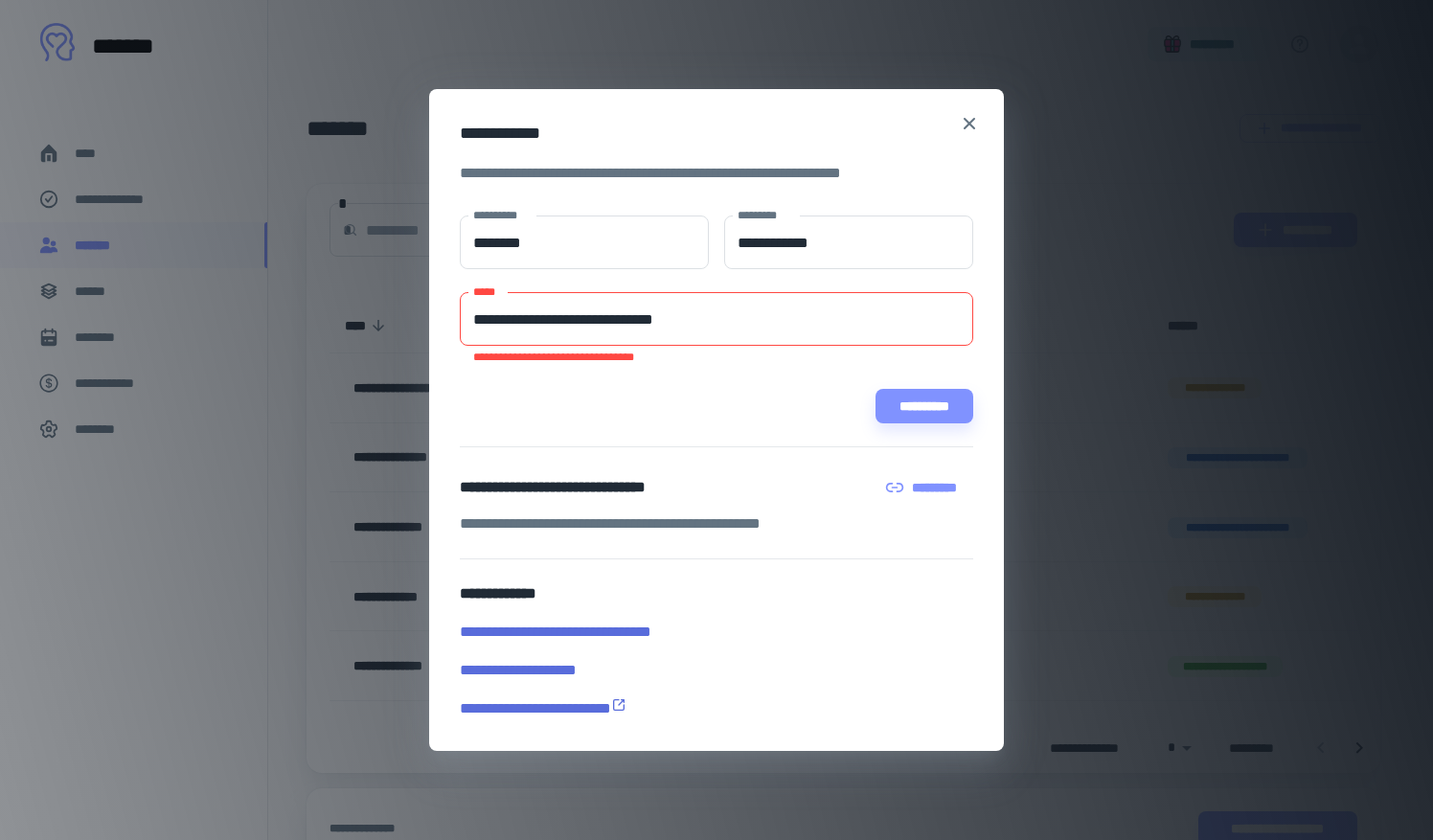 click on "**********" at bounding box center [716, 319] 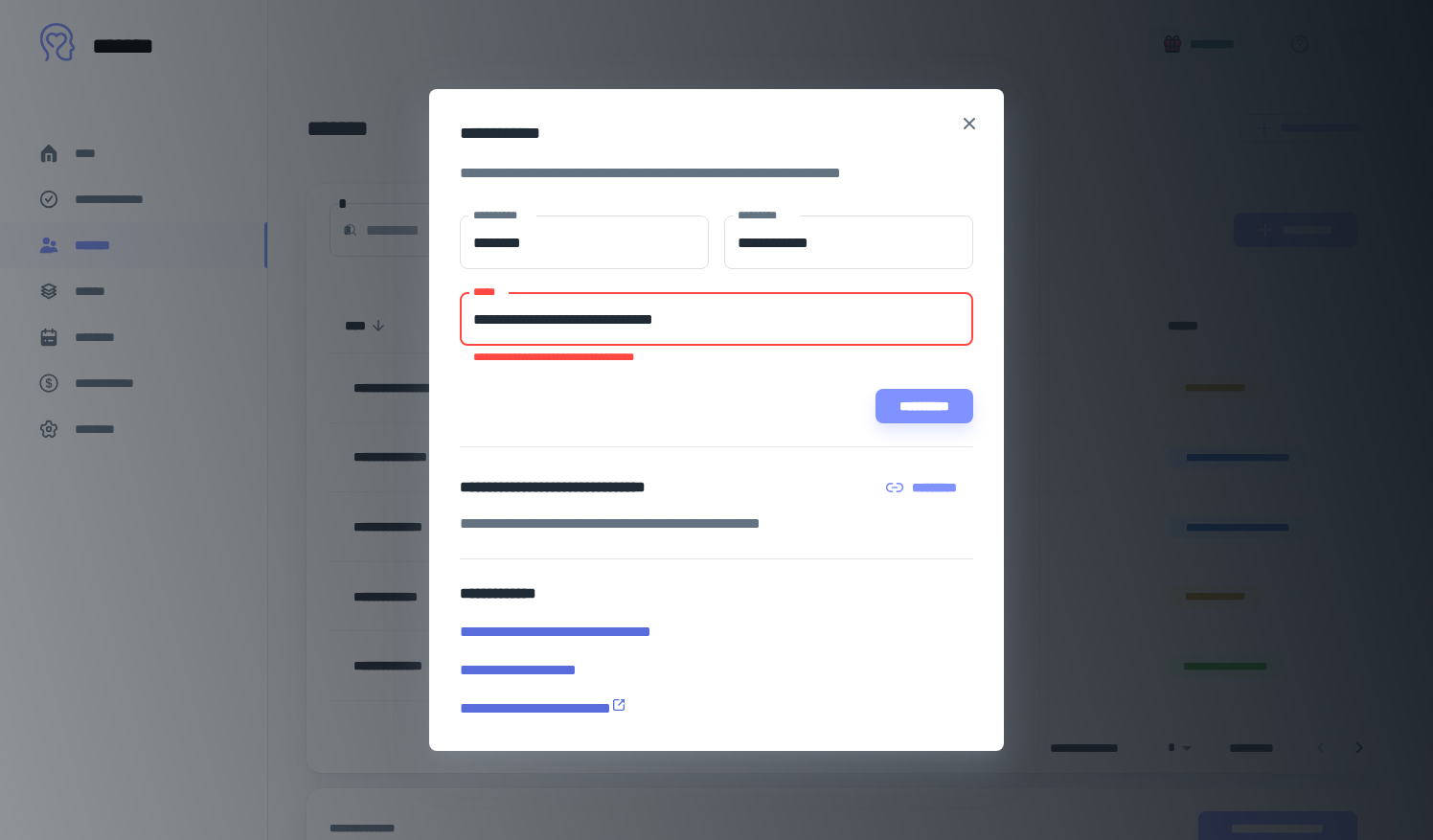 click on "**********" at bounding box center [716, 319] 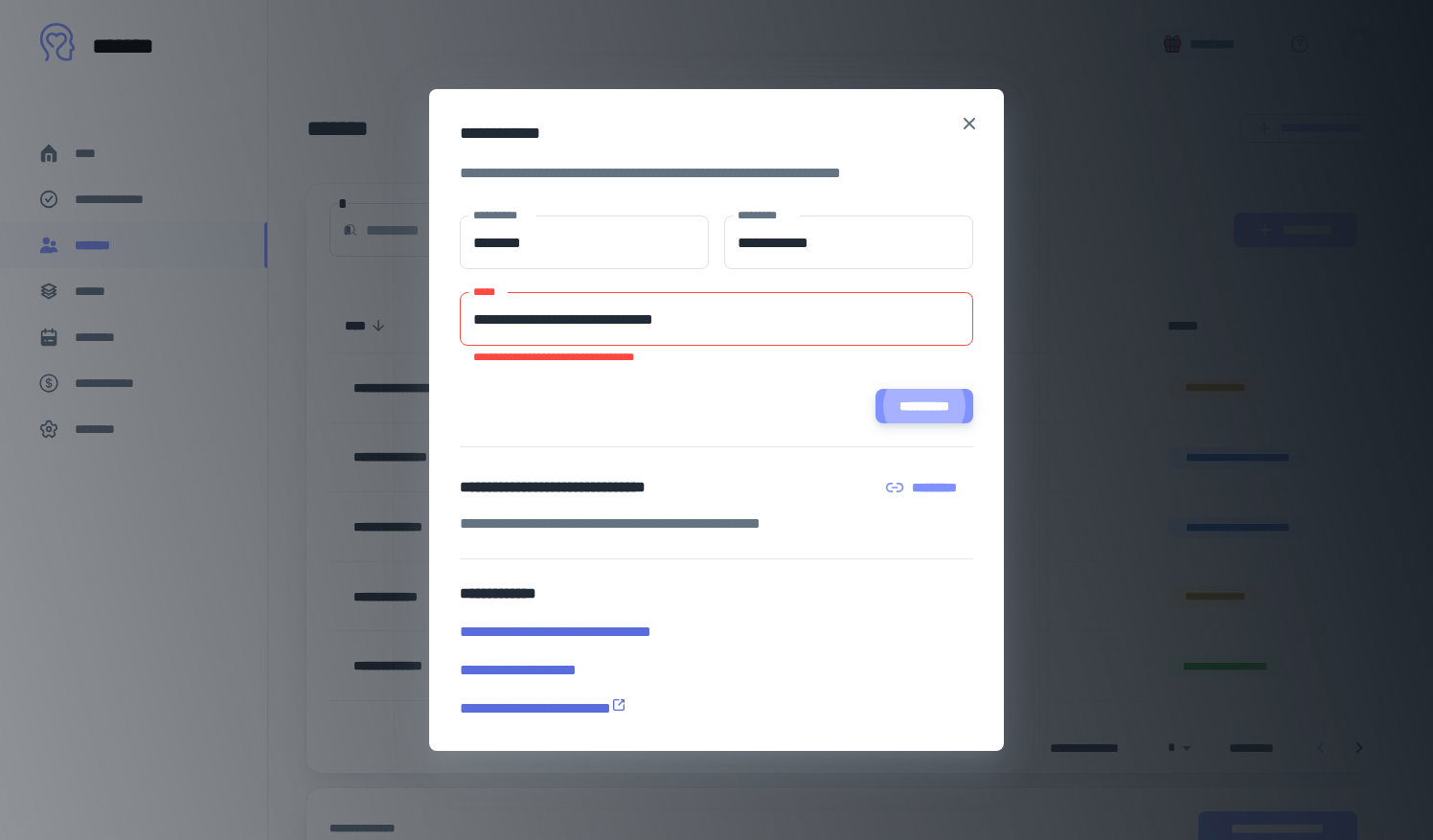 type 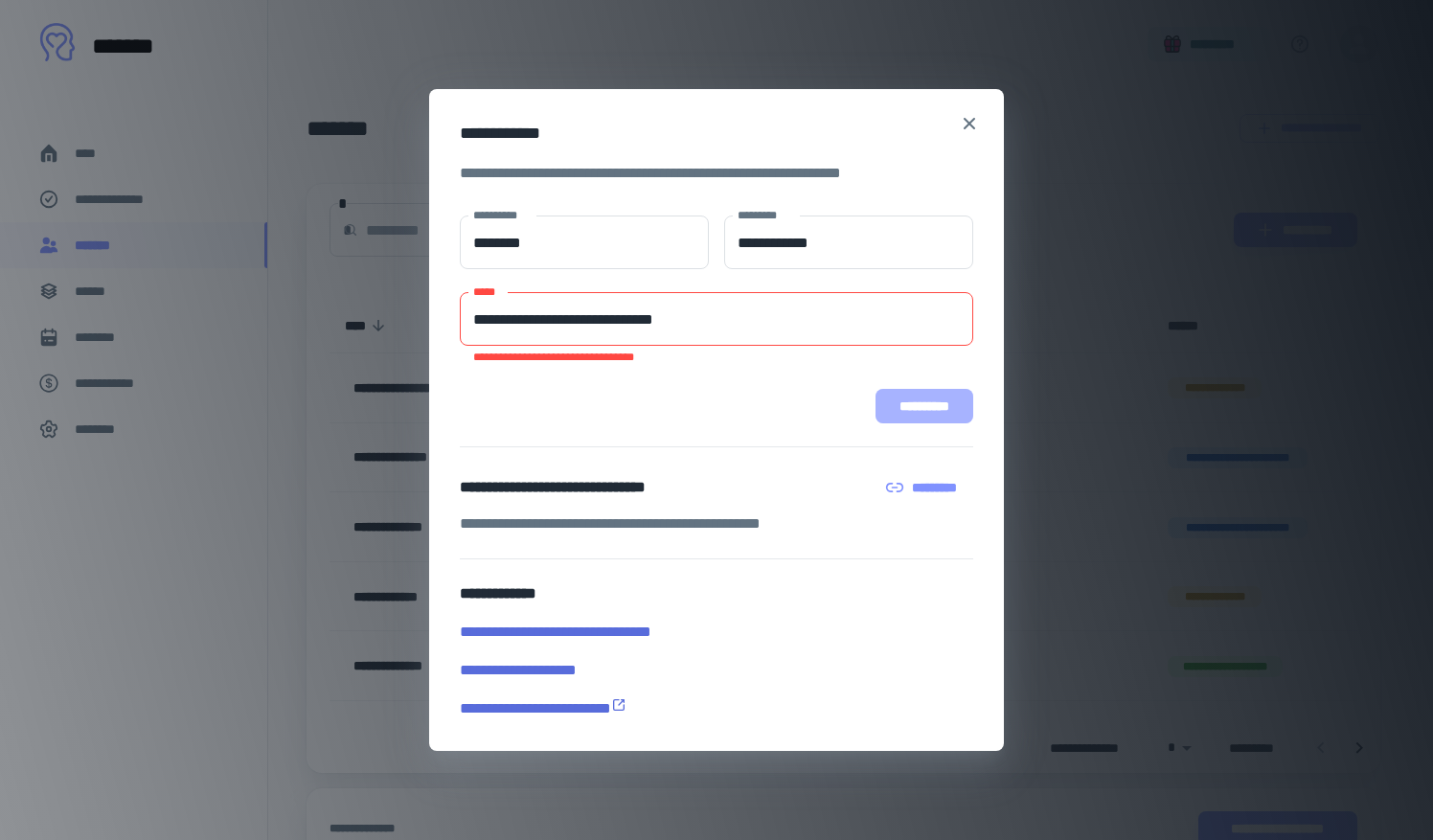 click on "**********" at bounding box center [924, 406] 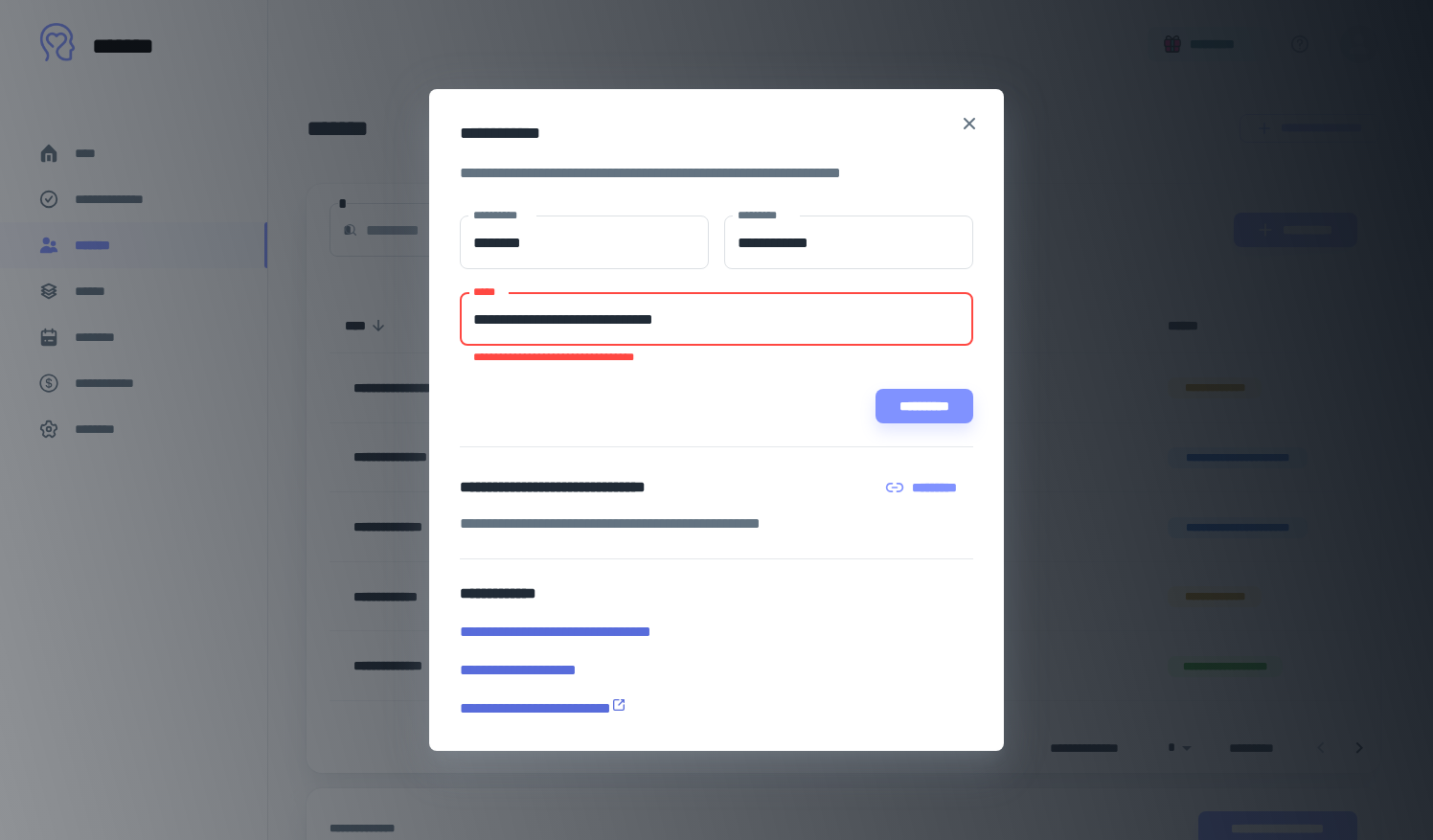 click on "**********" at bounding box center (716, 319) 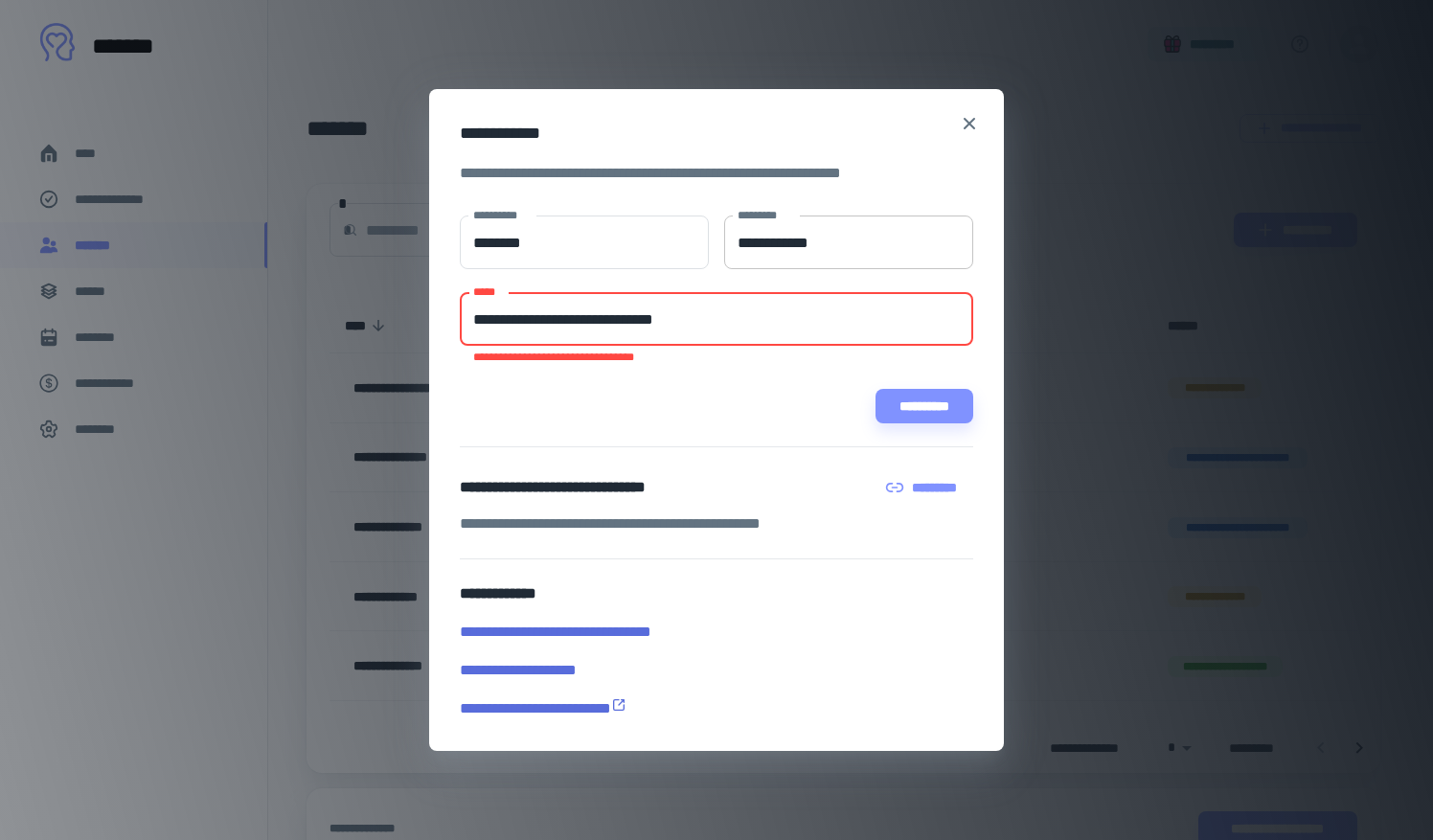 click on "**********" at bounding box center (849, 242) 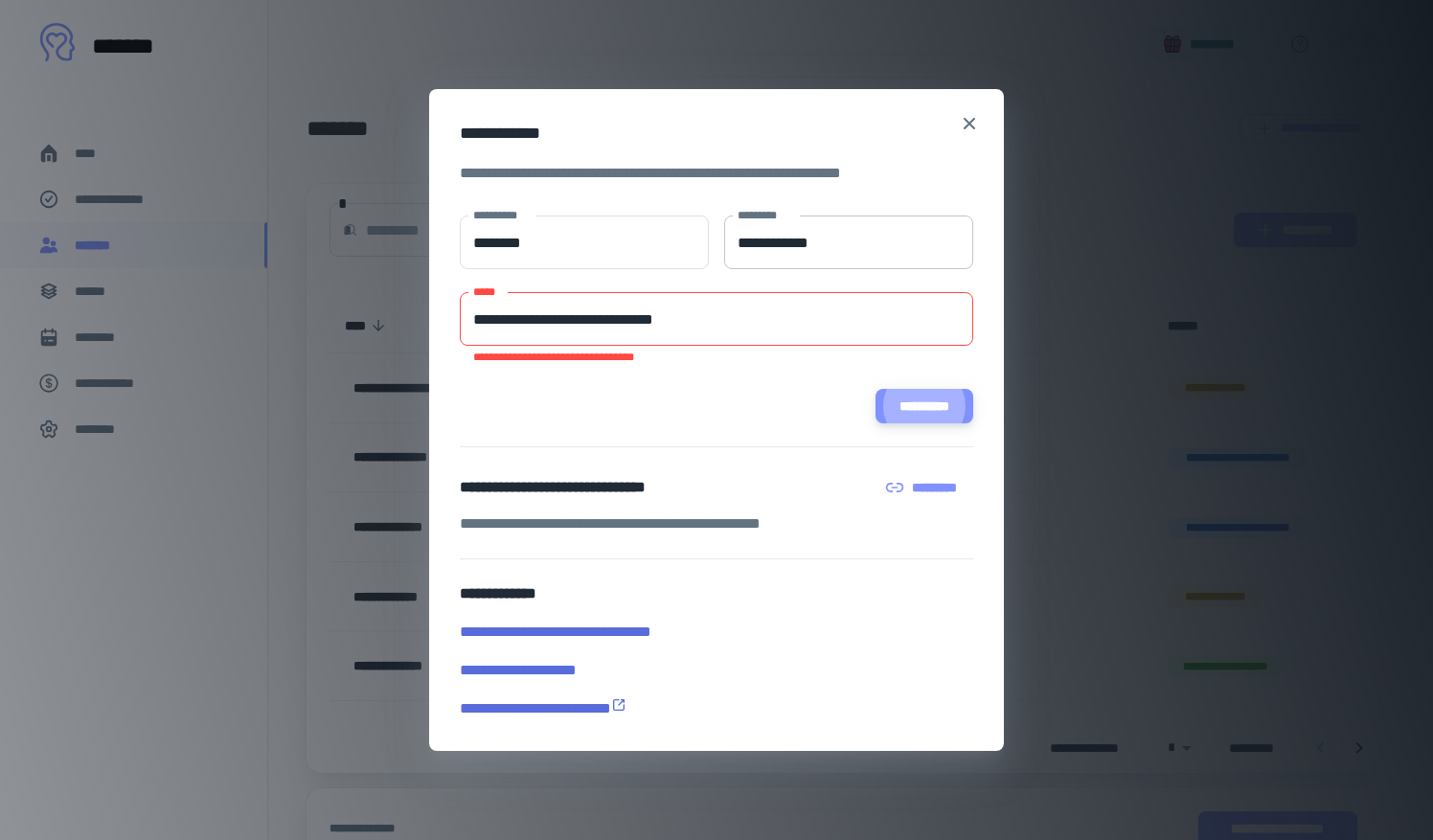 click on "**********" at bounding box center [924, 406] 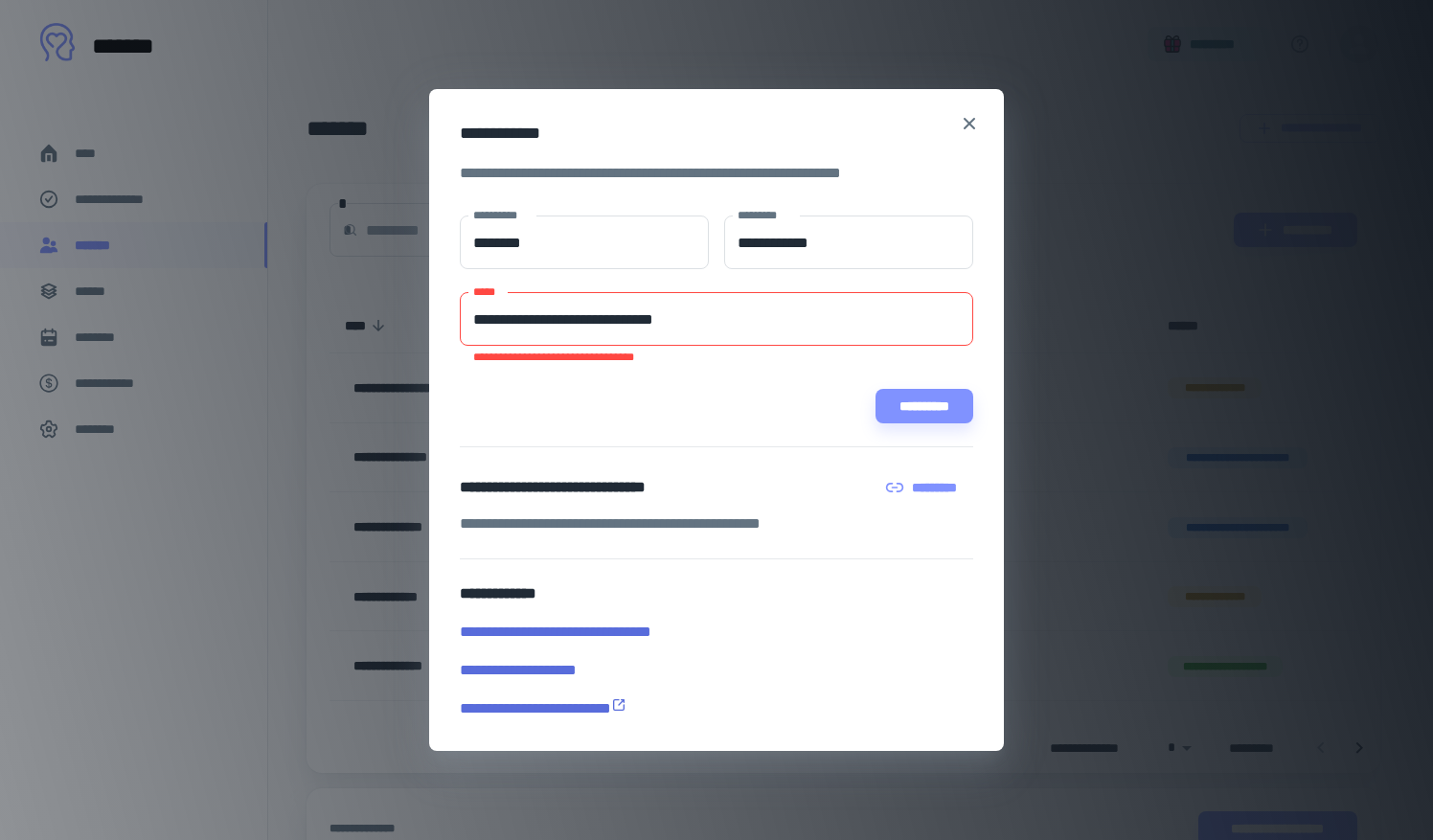 click on "**********" at bounding box center [716, 319] 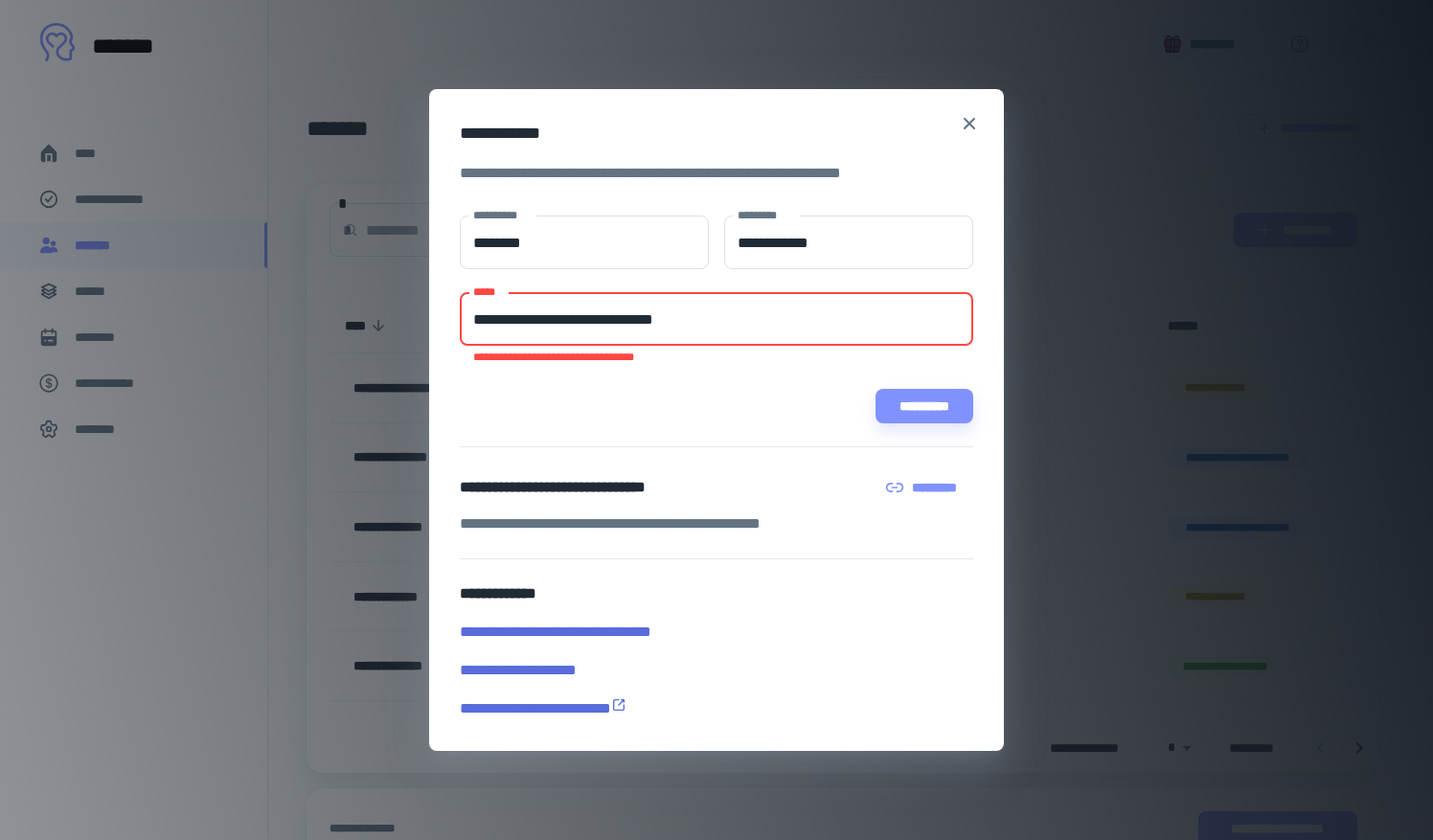 click on "**********" at bounding box center [716, 319] 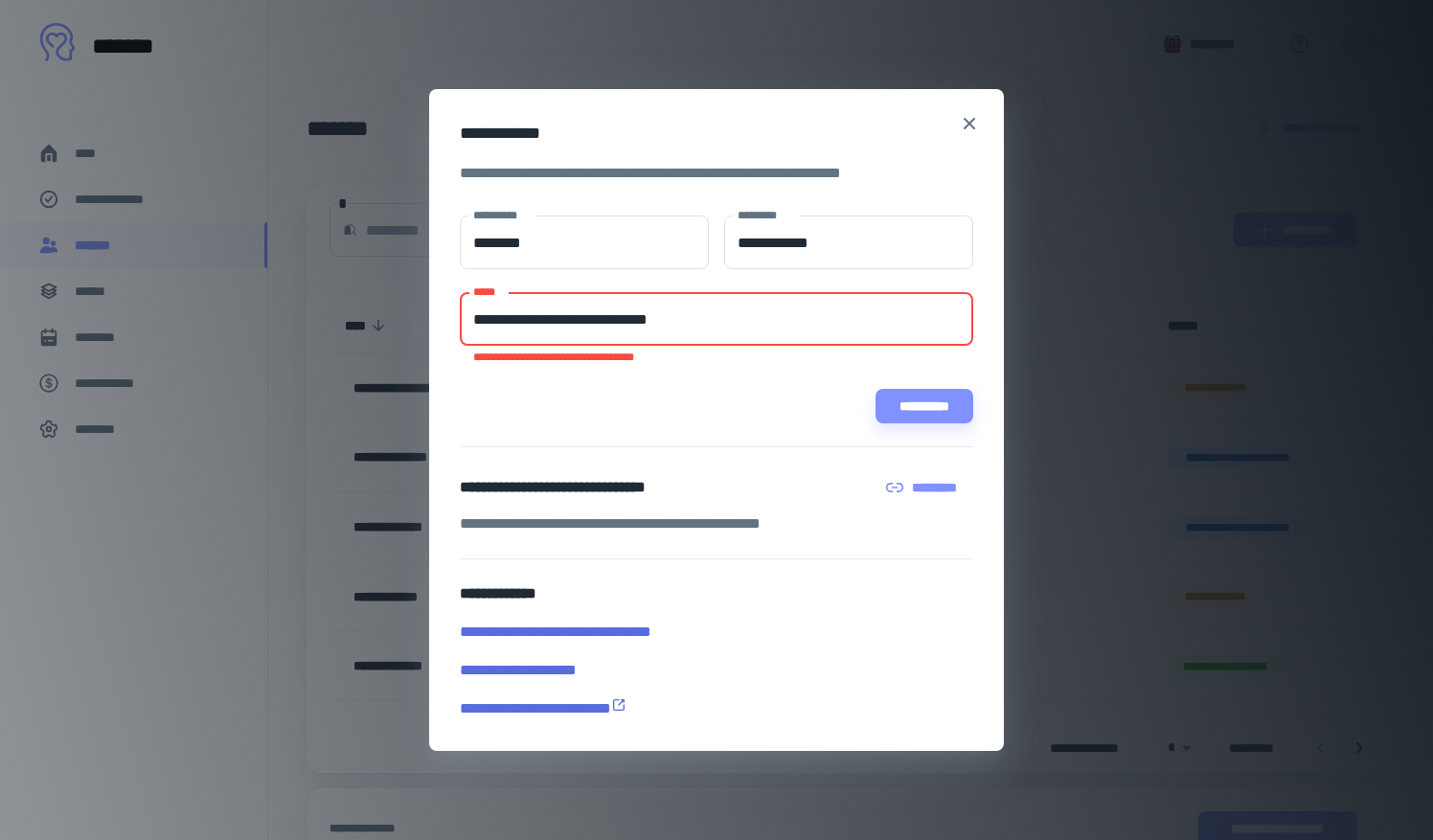 type on "**********" 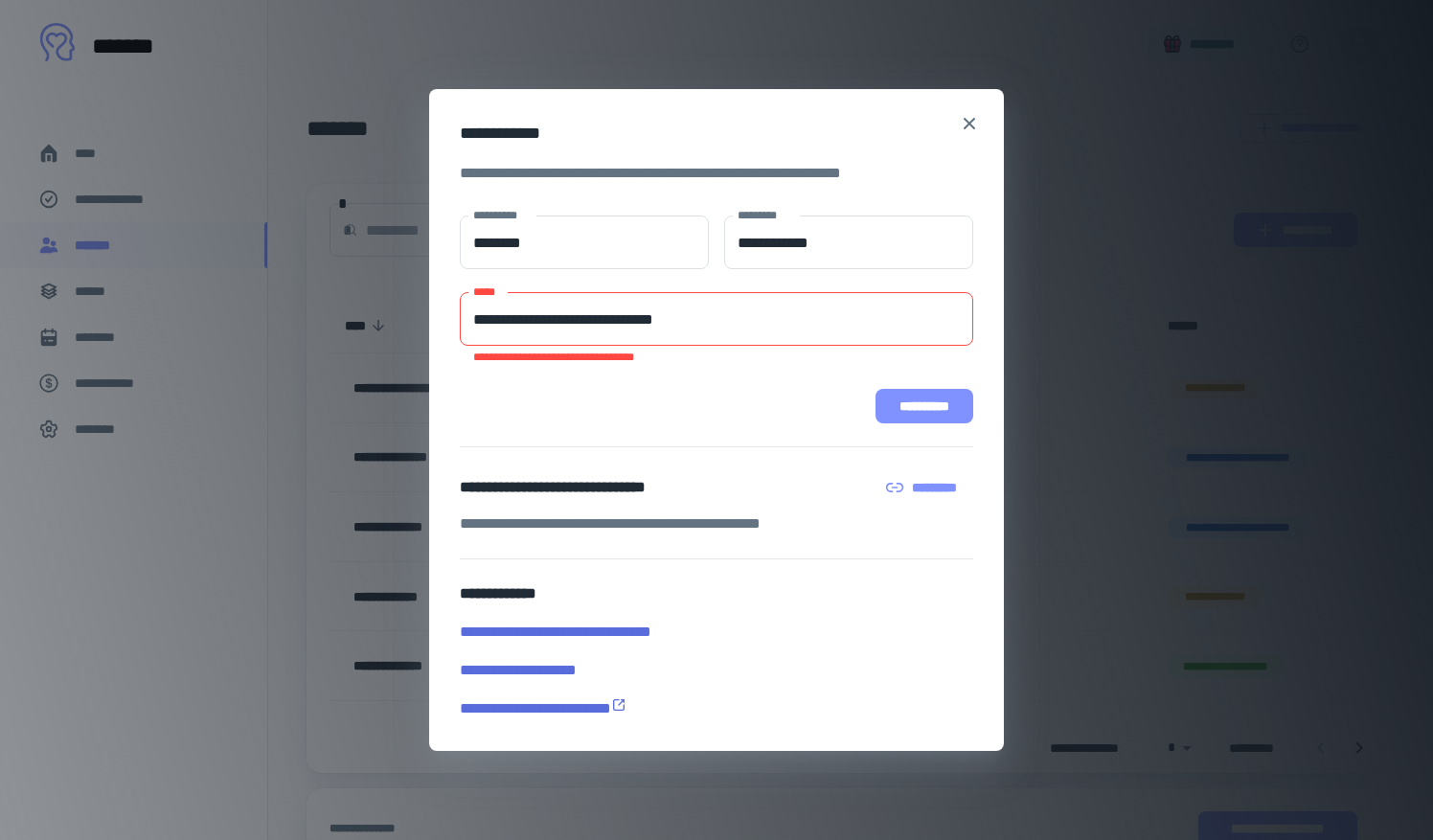 click on "**********" at bounding box center (924, 406) 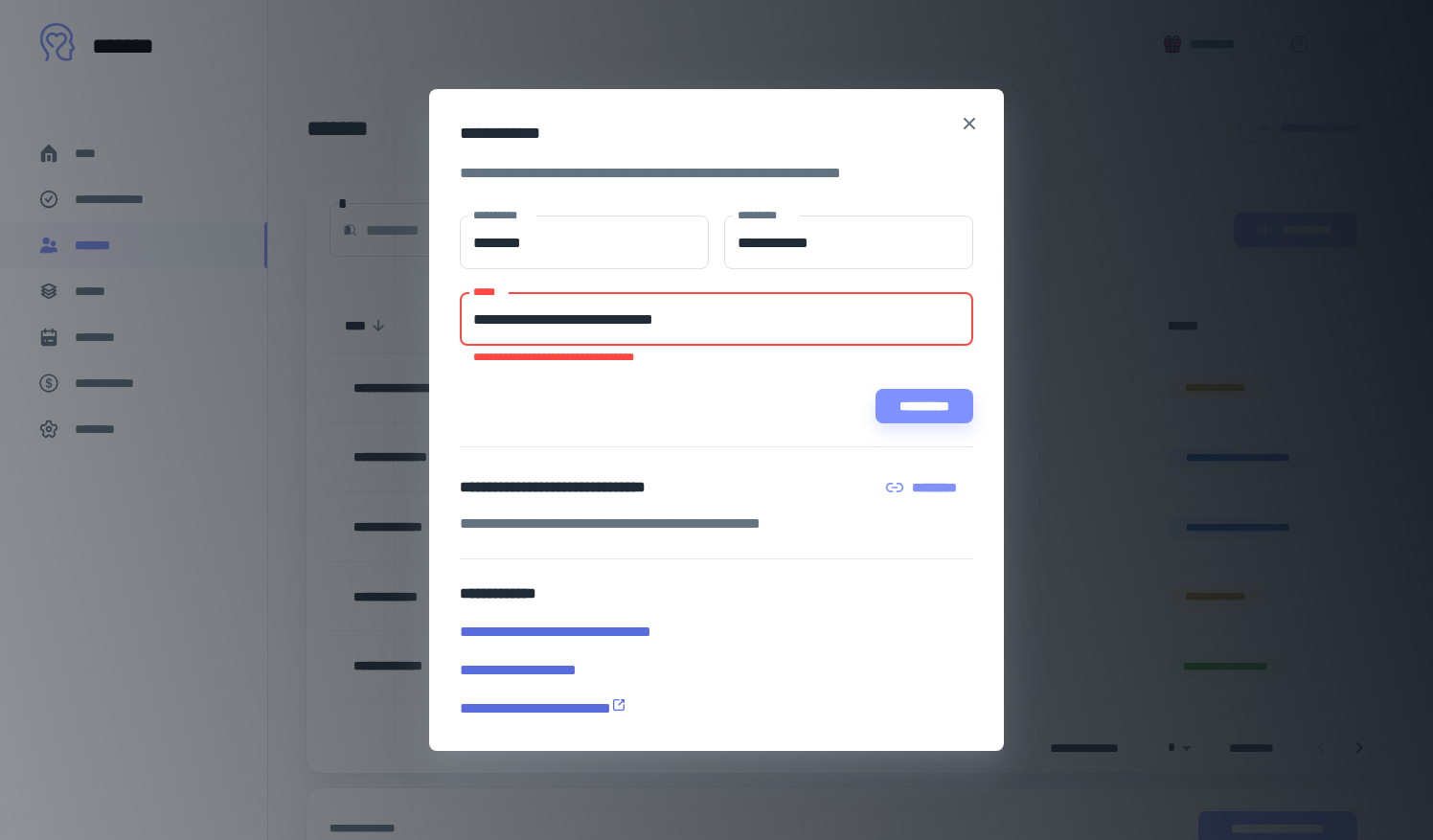 click on "**********" at bounding box center (716, 319) 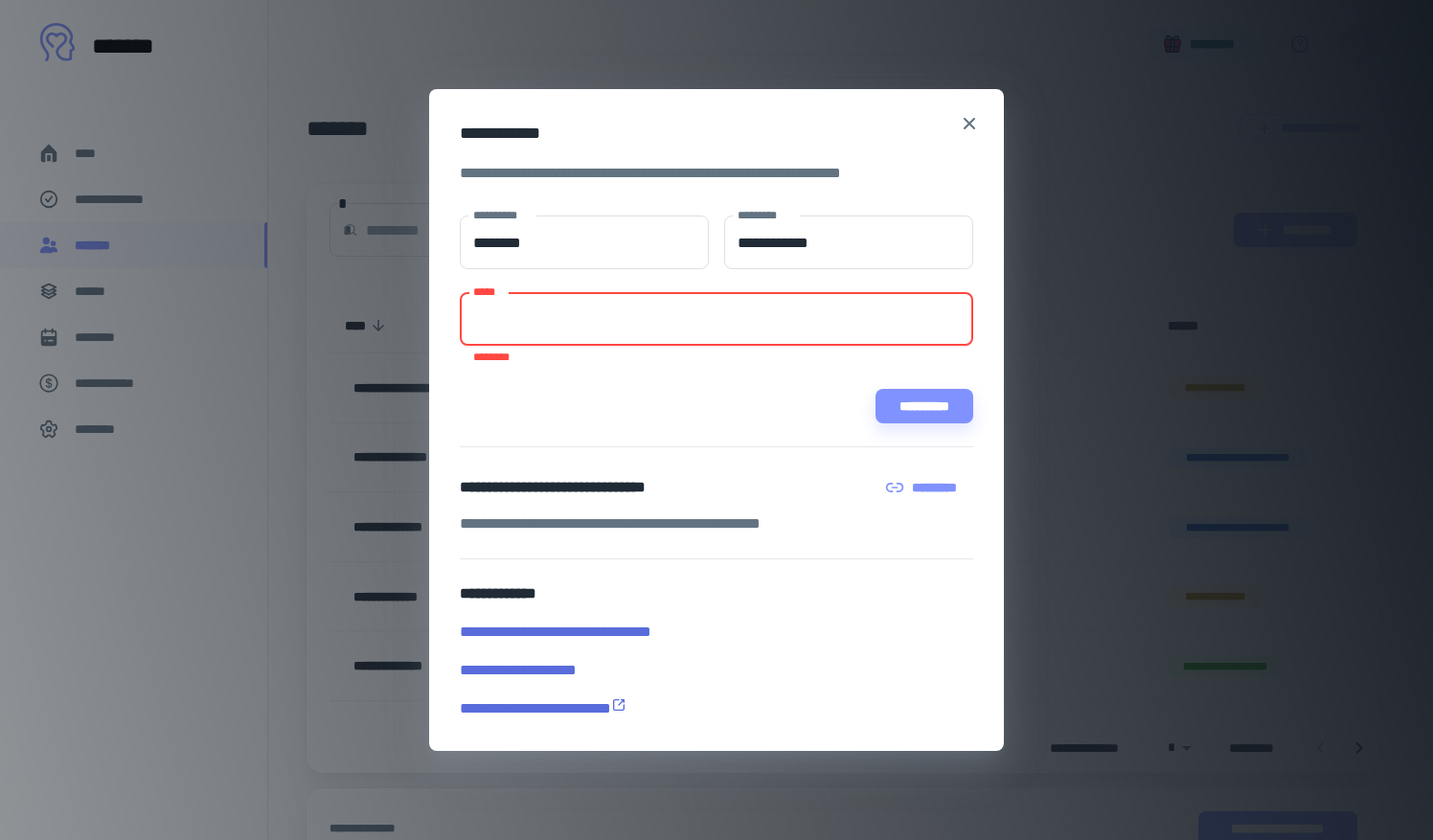 paste on "**********" 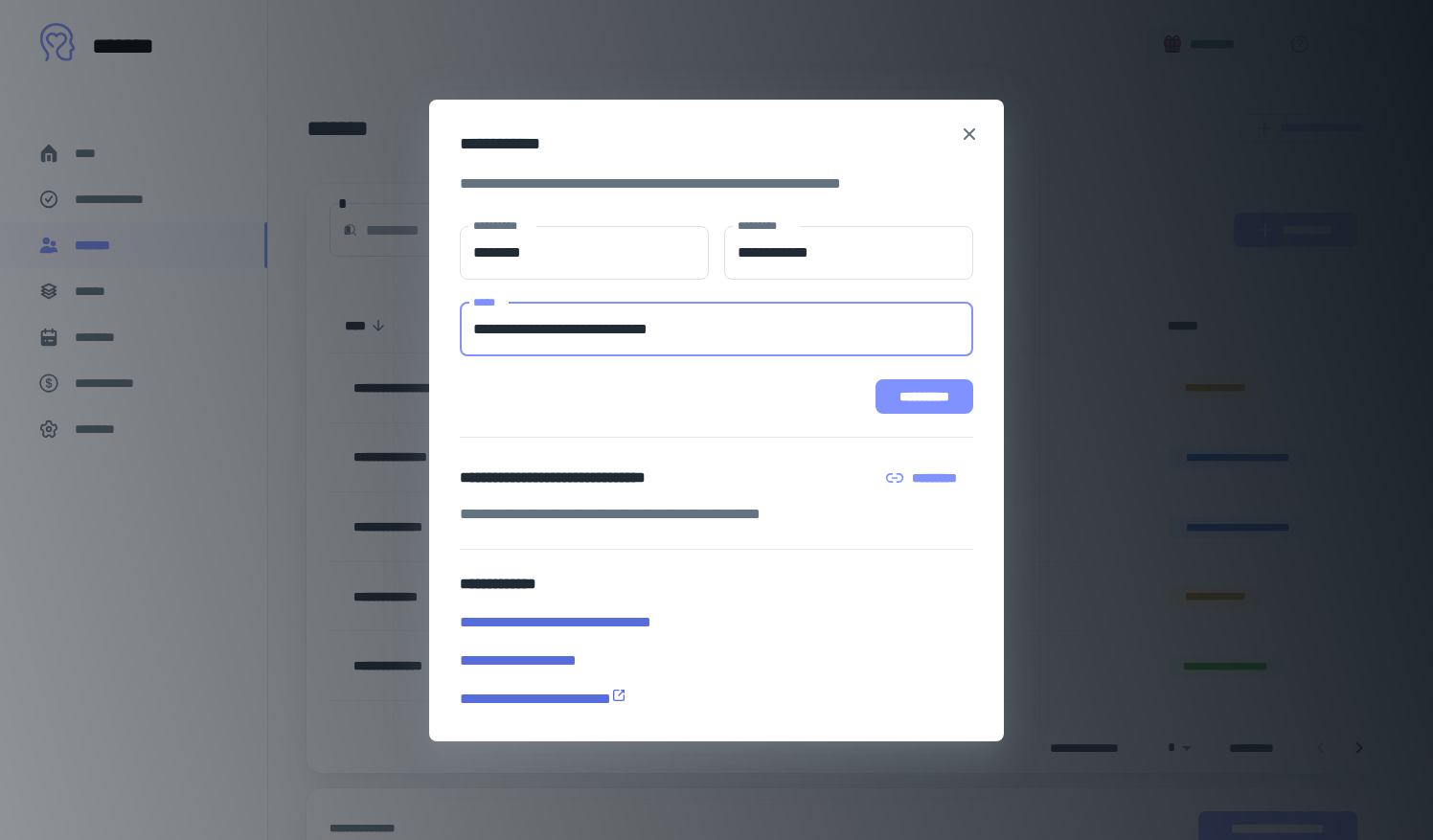 type on "**********" 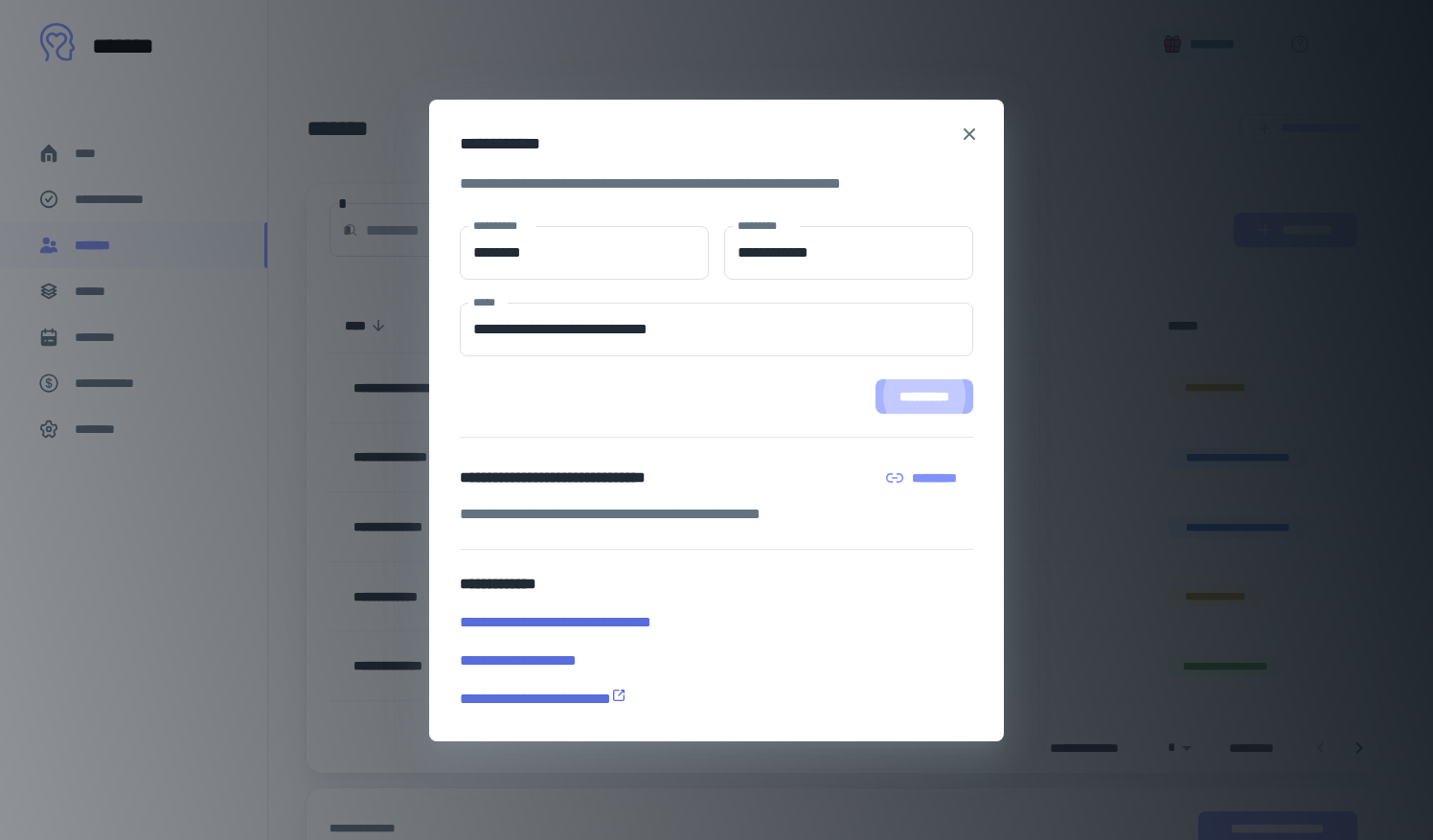 click on "**********" at bounding box center (924, 397) 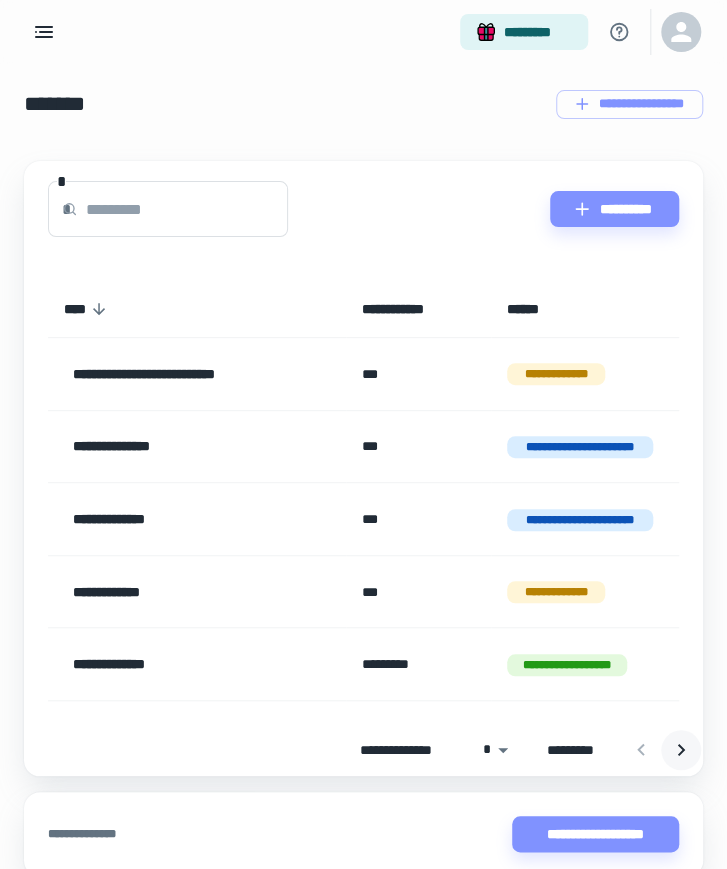 click 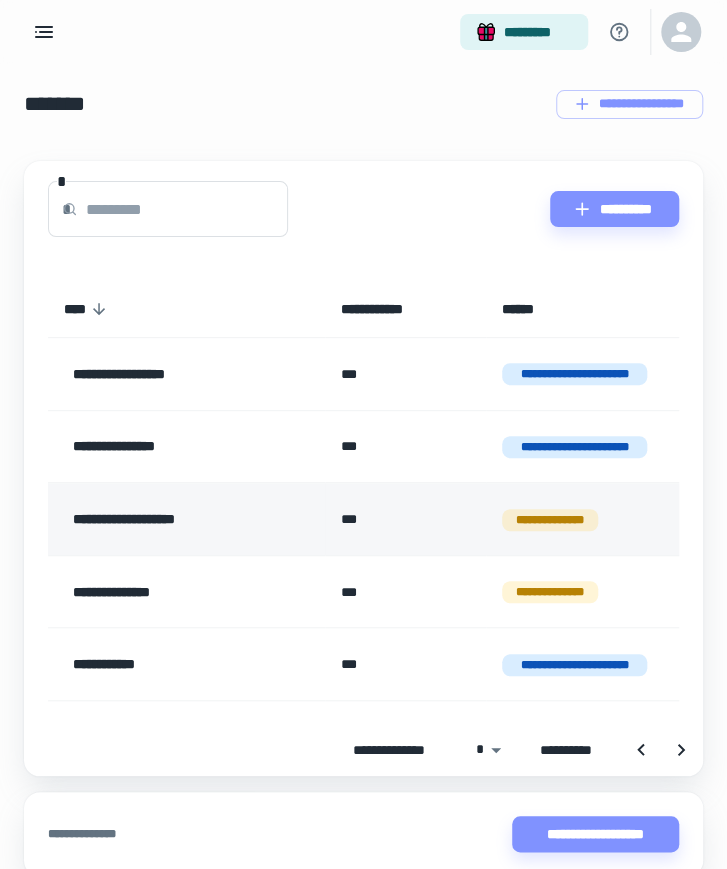 click on "**********" at bounding box center [175, 519] 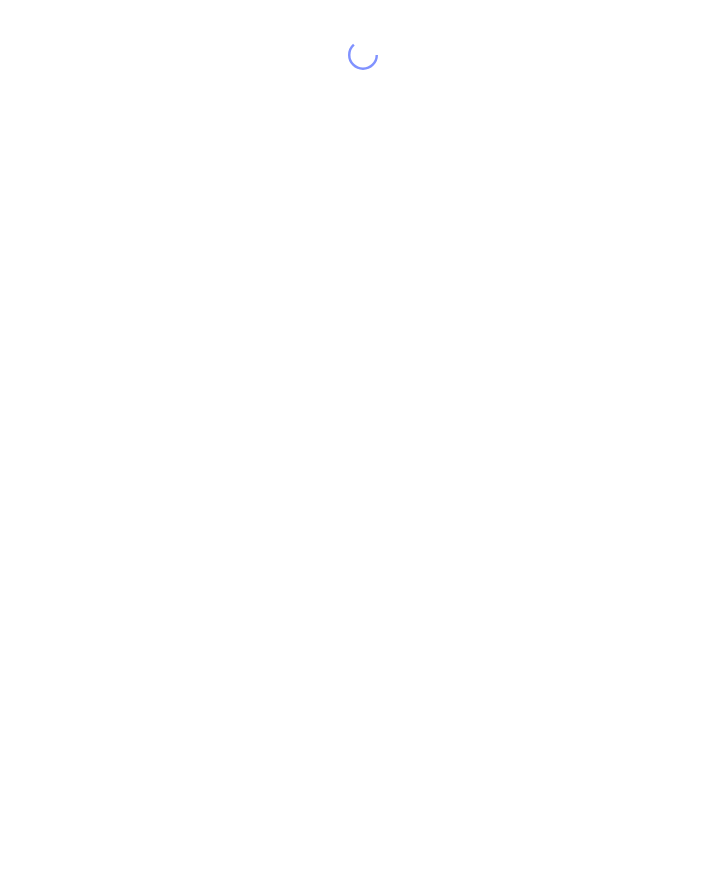 scroll, scrollTop: 0, scrollLeft: 0, axis: both 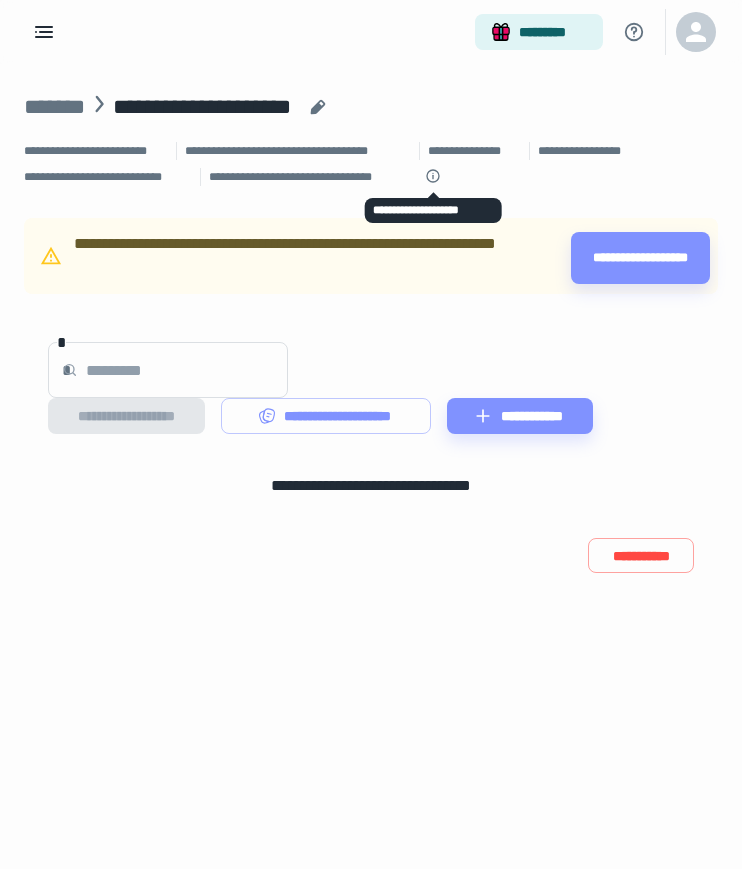 click 